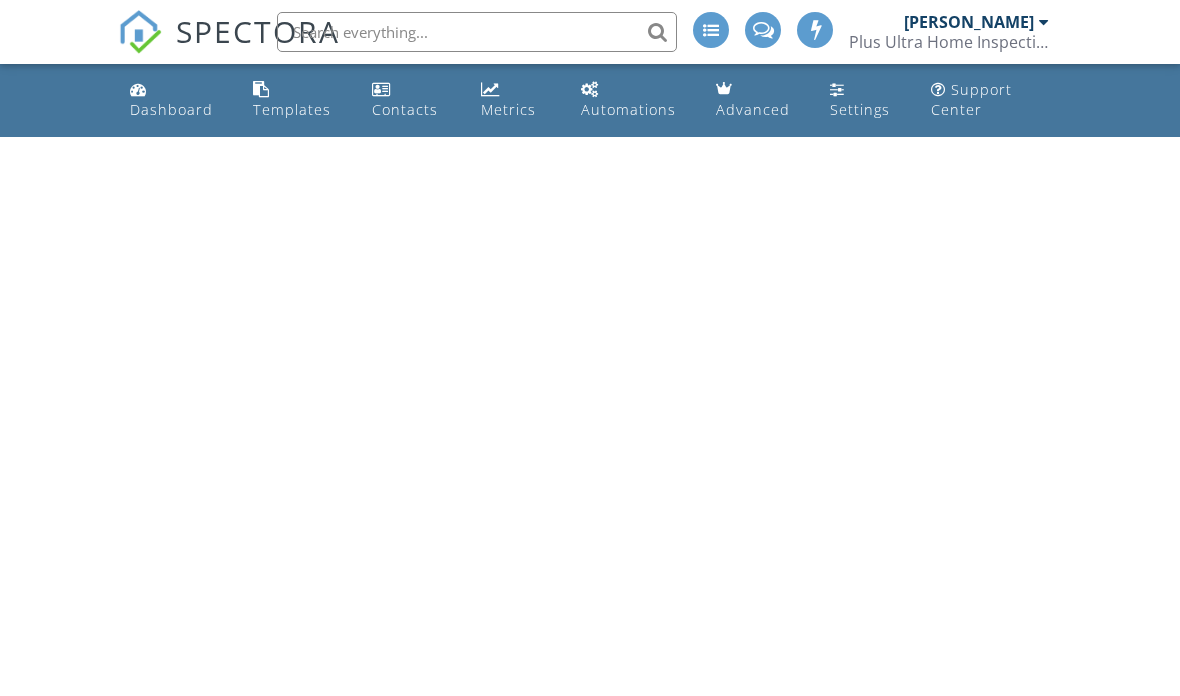 scroll, scrollTop: 0, scrollLeft: 0, axis: both 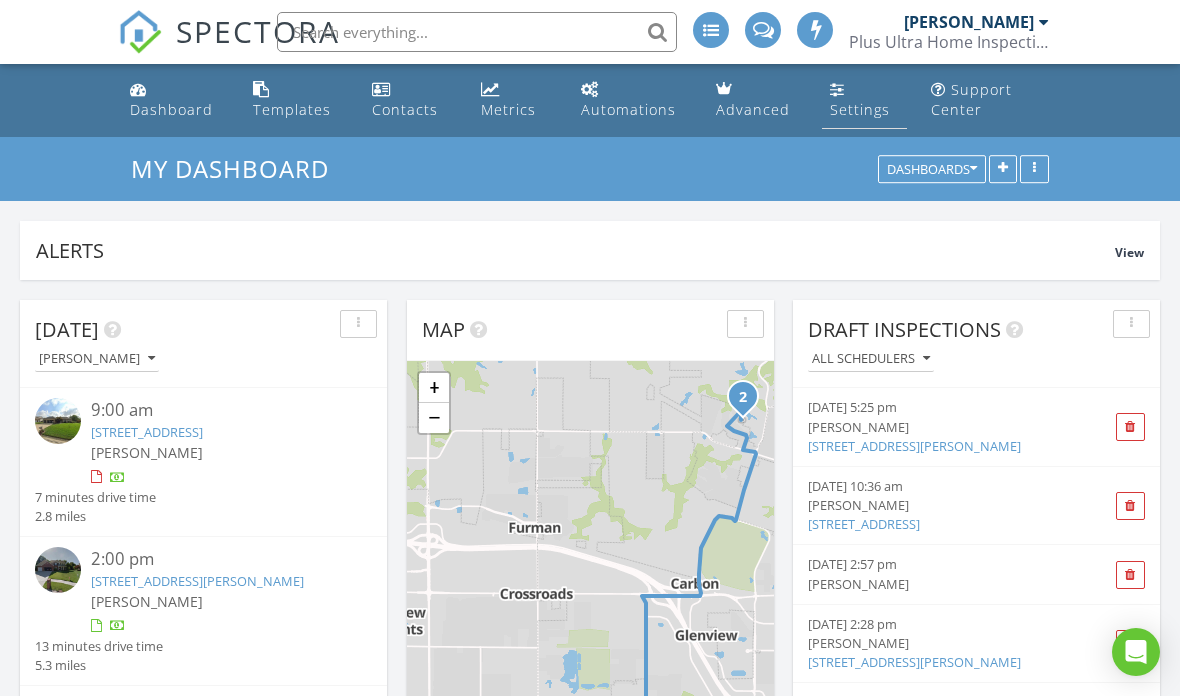 click on "Settings" at bounding box center (860, 109) 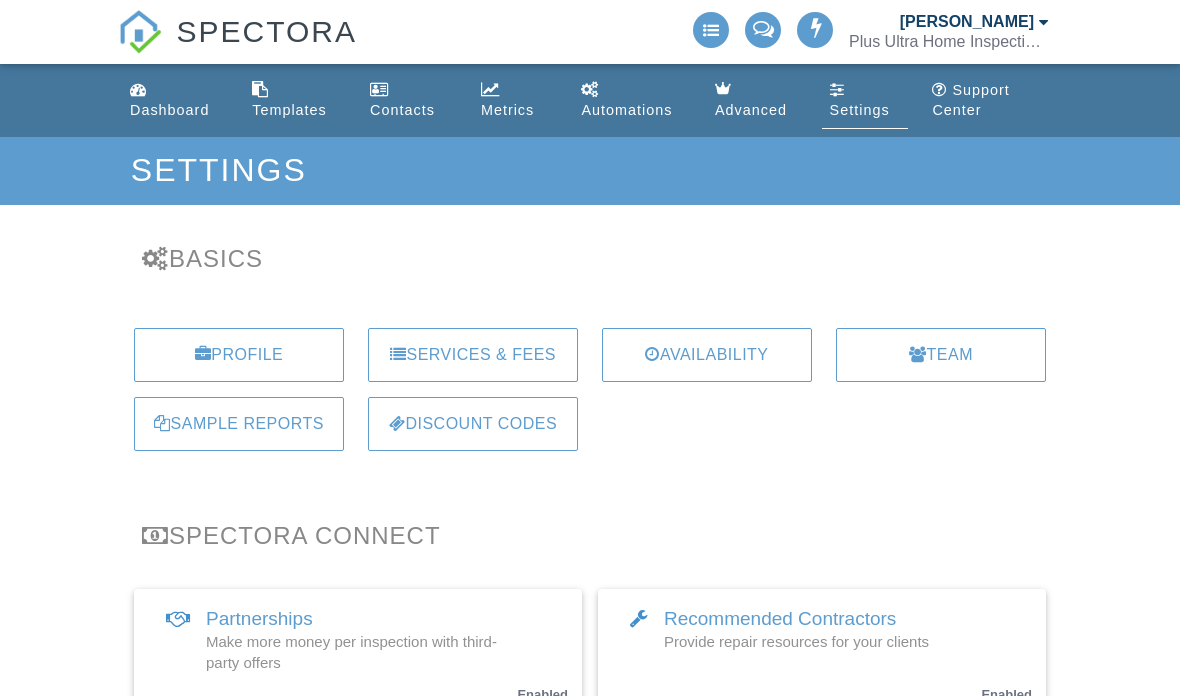 scroll, scrollTop: 0, scrollLeft: 0, axis: both 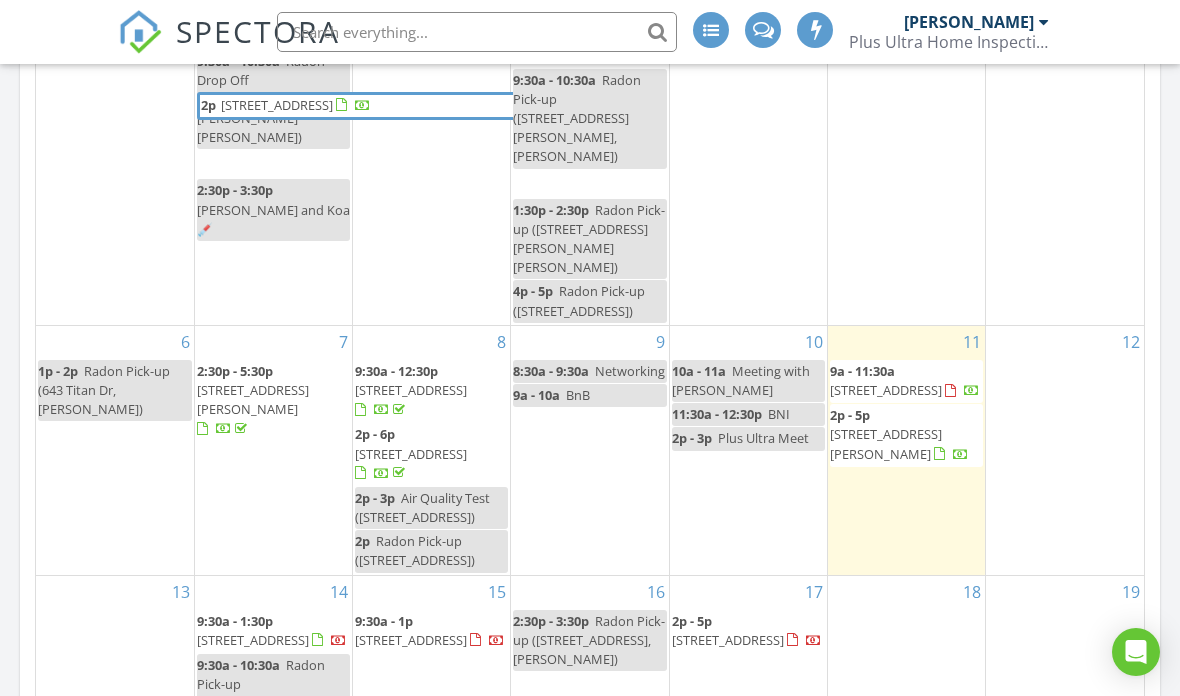 click on "1278 Bainbridge Ct, Belleville 62221" at bounding box center [886, 390] 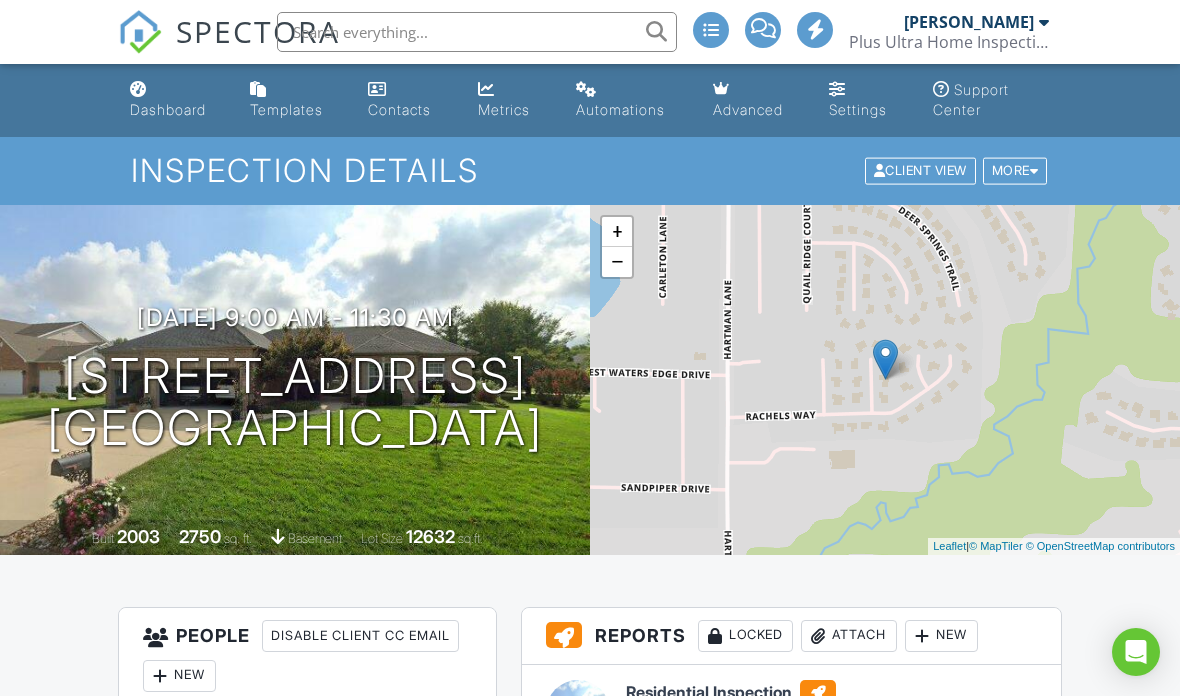 scroll, scrollTop: 371, scrollLeft: 0, axis: vertical 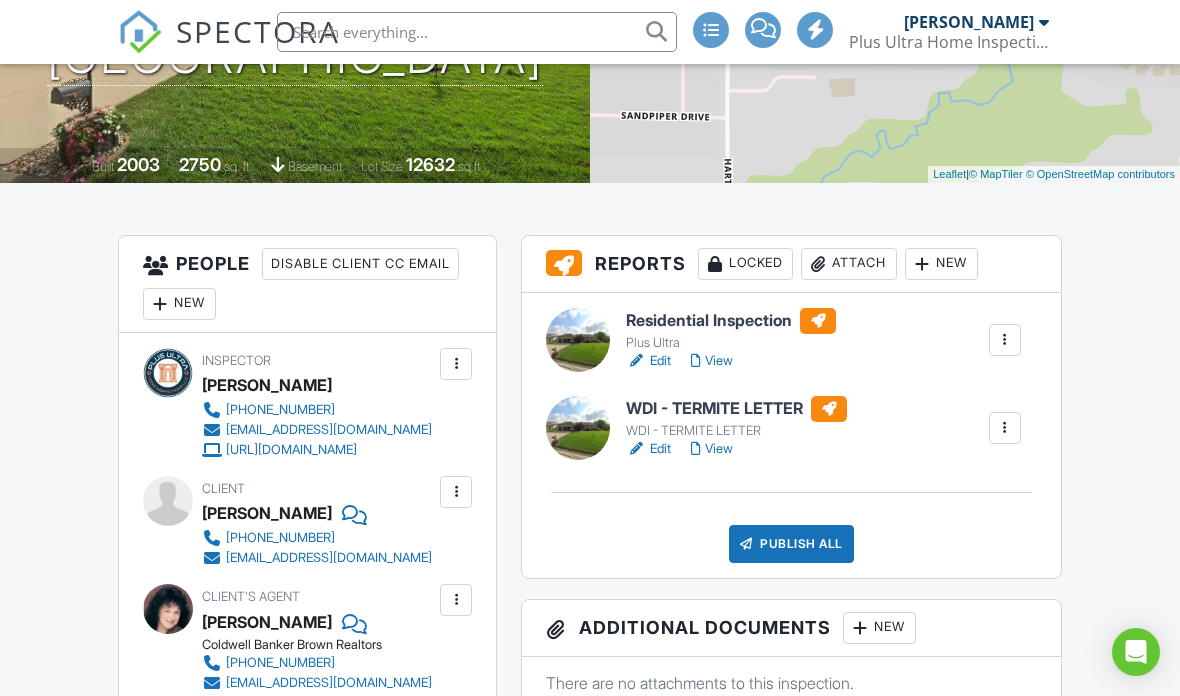 click on "View" at bounding box center [712, 361] 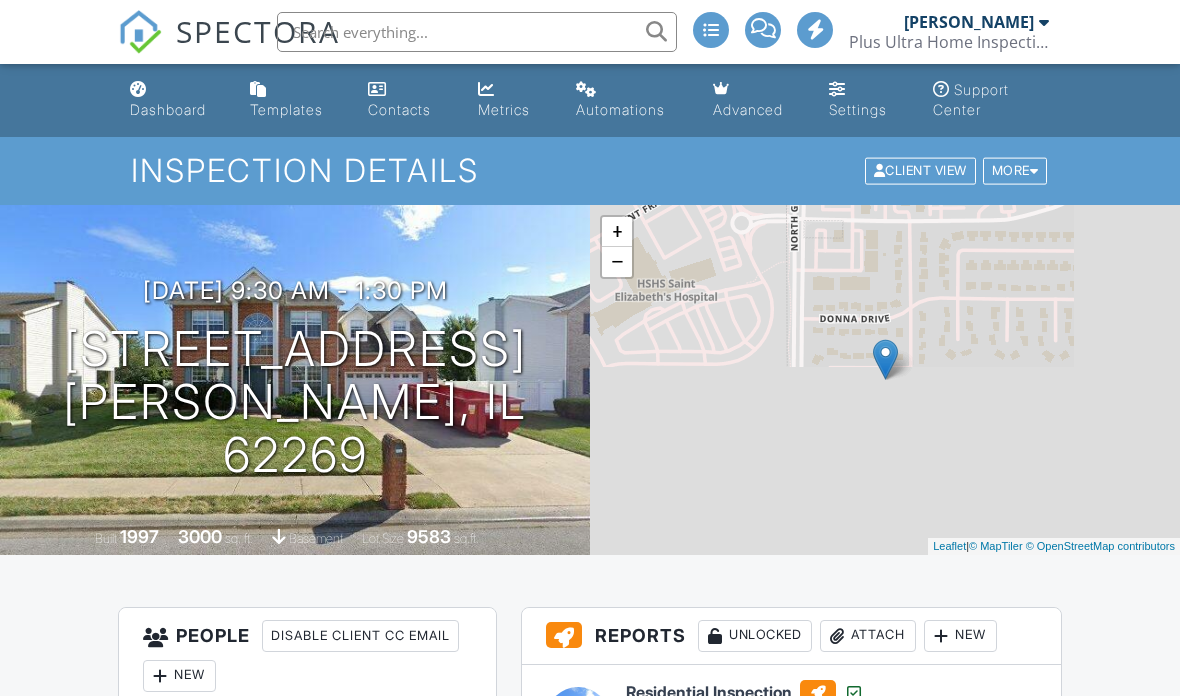 scroll, scrollTop: 0, scrollLeft: 0, axis: both 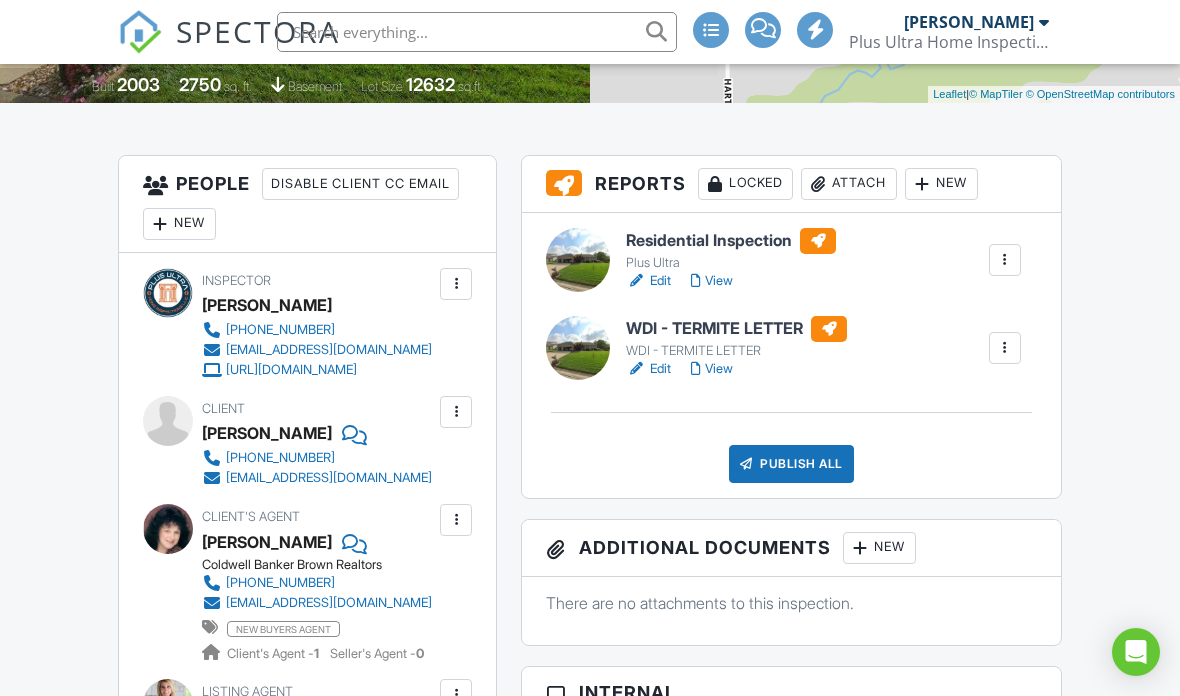 click on "Publish All" at bounding box center [791, 464] 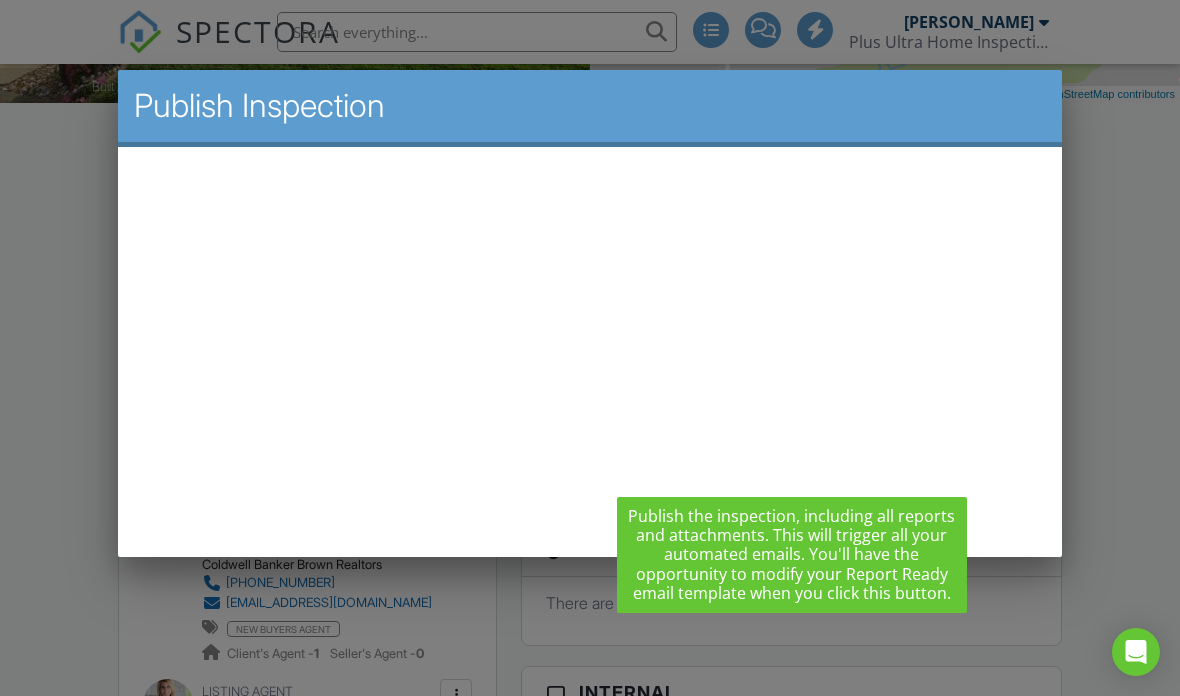 scroll, scrollTop: 0, scrollLeft: 0, axis: both 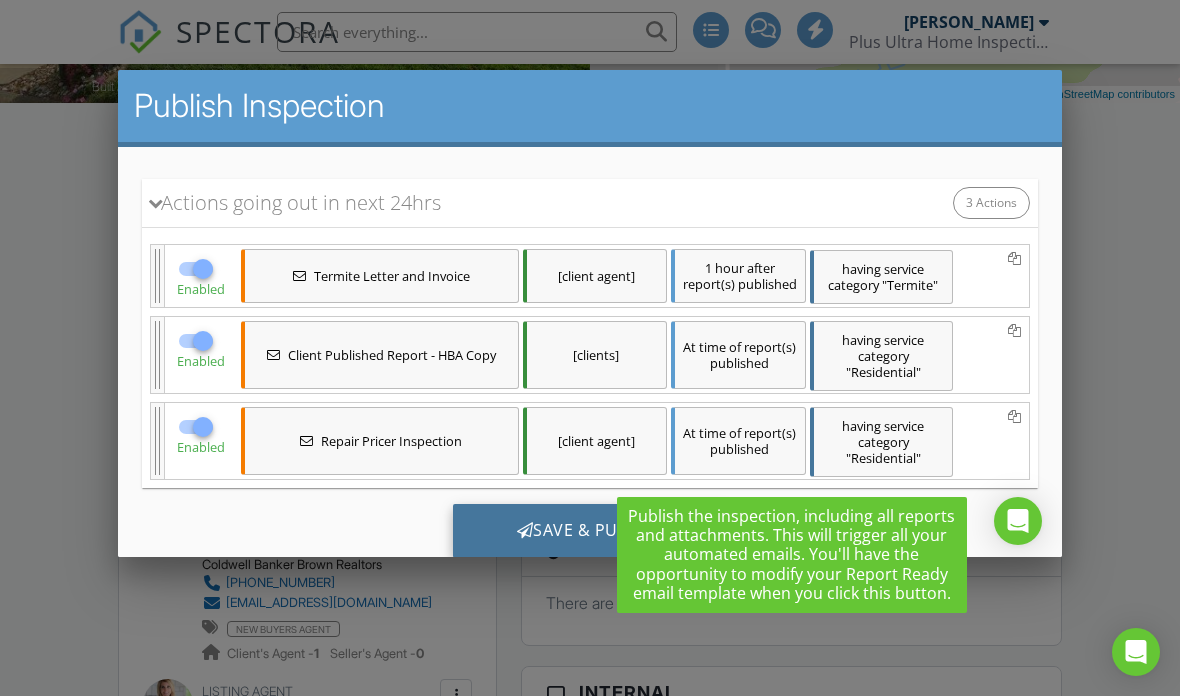 click on "Save & Publish" at bounding box center [590, 530] 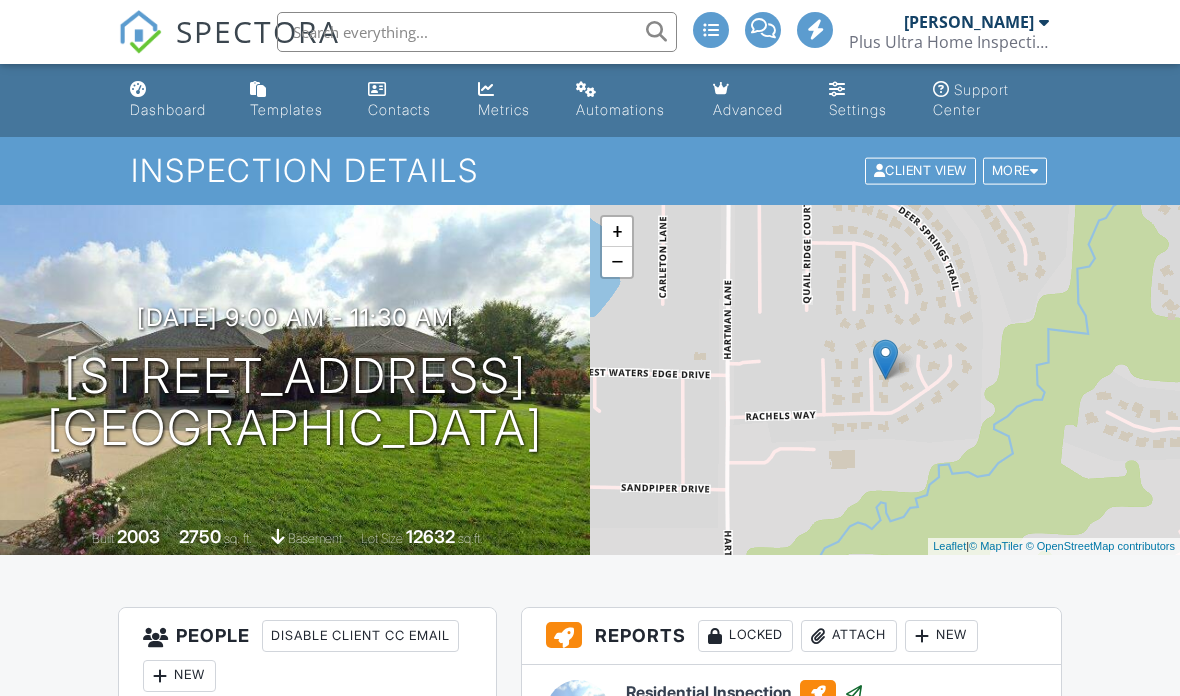 scroll, scrollTop: 0, scrollLeft: 0, axis: both 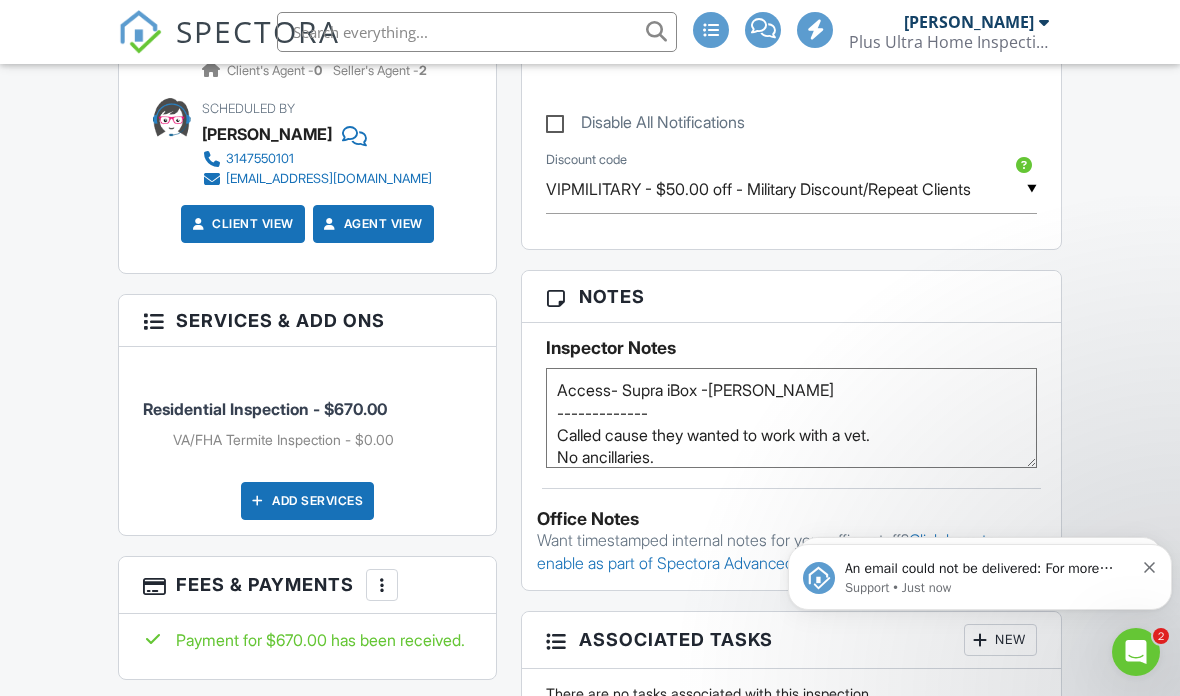 click on "An email could not be delivered:  For more information, view Why emails don't get delivered (Support Article)" at bounding box center (989, 569) 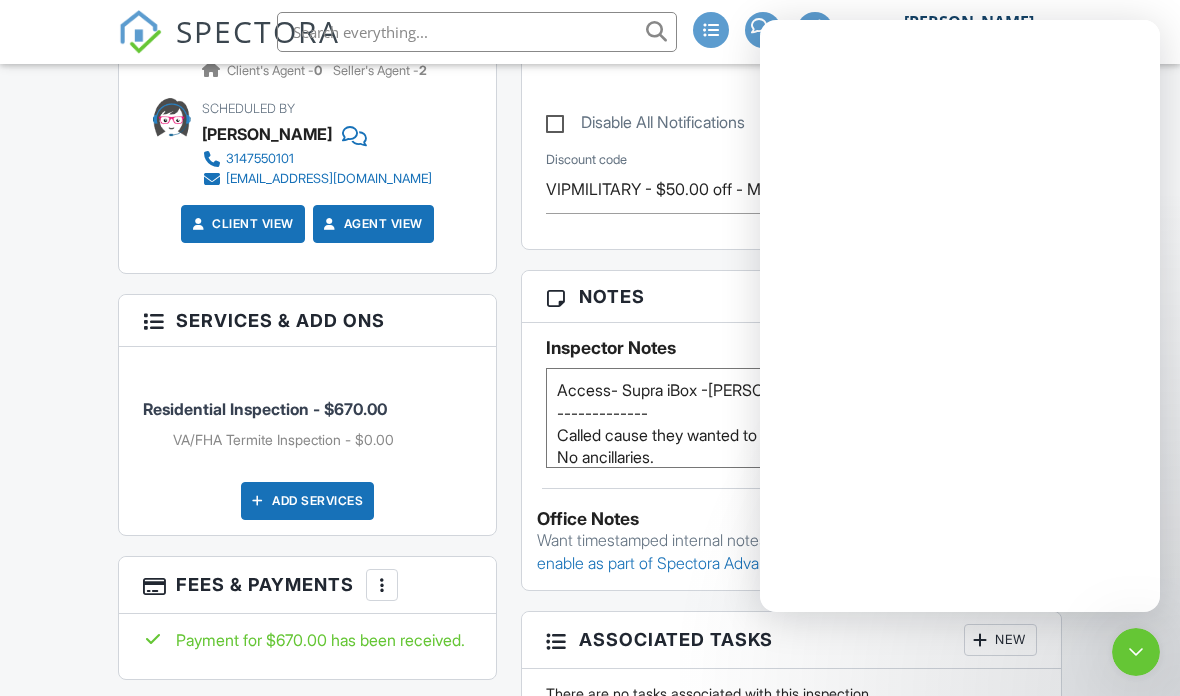 scroll, scrollTop: 0, scrollLeft: 0, axis: both 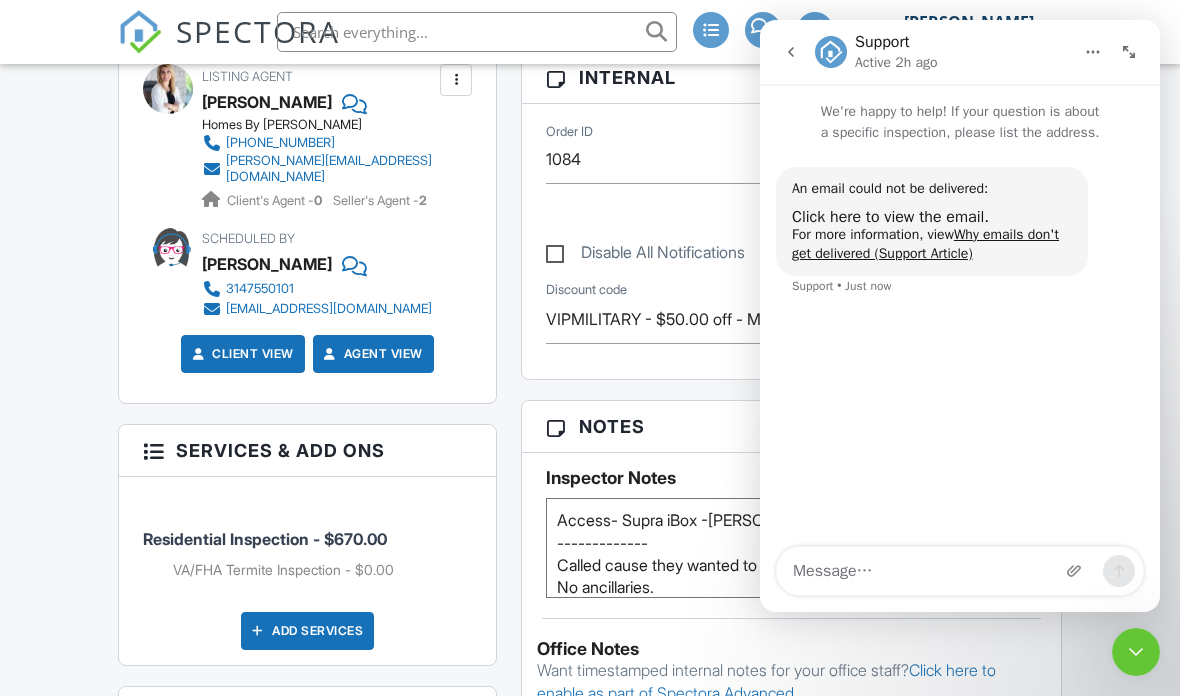 click on "People
Disable Client CC Email
New
Client
Client's Agent
Listing Agent
Add Another Person
Inspector
Julian Andes
(314) 669-4799
support@plusultrahi.com
https://www.plusultrahi.com
Make Invisible
Mark As Requested
Remove
Update Client
First name
James
Last name
Rykard
Email (required)
jlrykard@gmail.com
CC Email
Phone
618-207-1554
Tags
Internal notes visible only to the company
Private notes visible only to company admins
Cancel
Save
Confirm client deletion
This will remove the client from this inspection. All email reminders and follow-ups will be removed as well. Note that this is only an option before publishing a report.
Cancel
Remove Client" at bounding box center (307, 758) 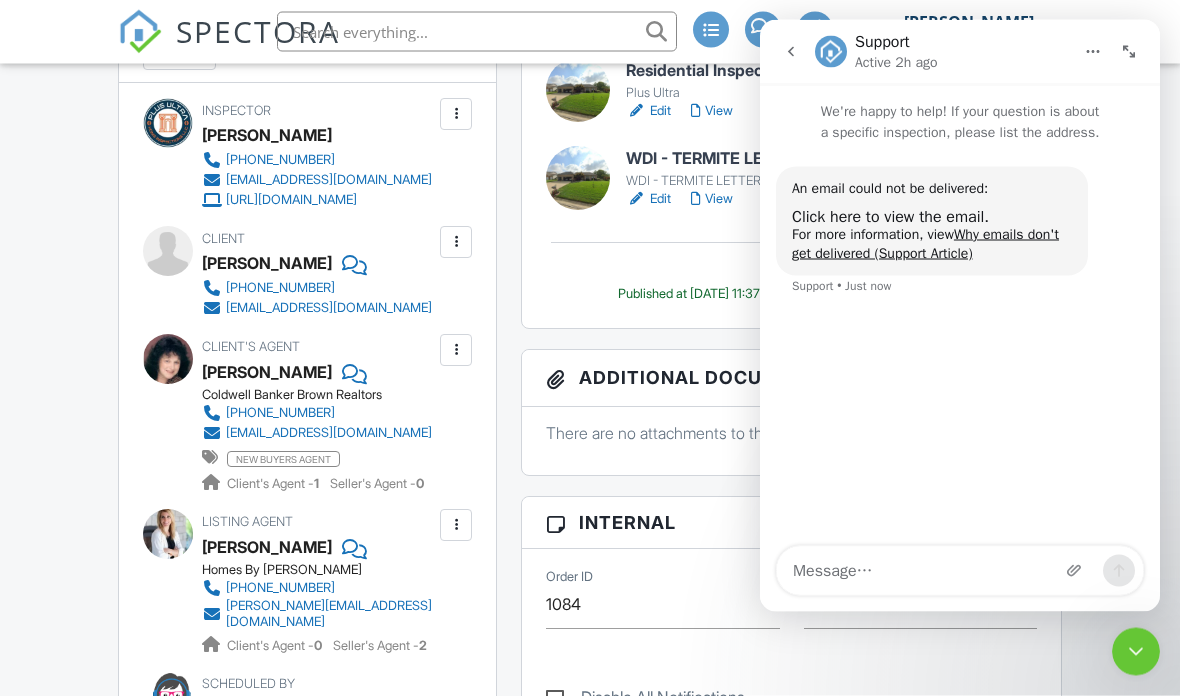 scroll, scrollTop: 702, scrollLeft: 0, axis: vertical 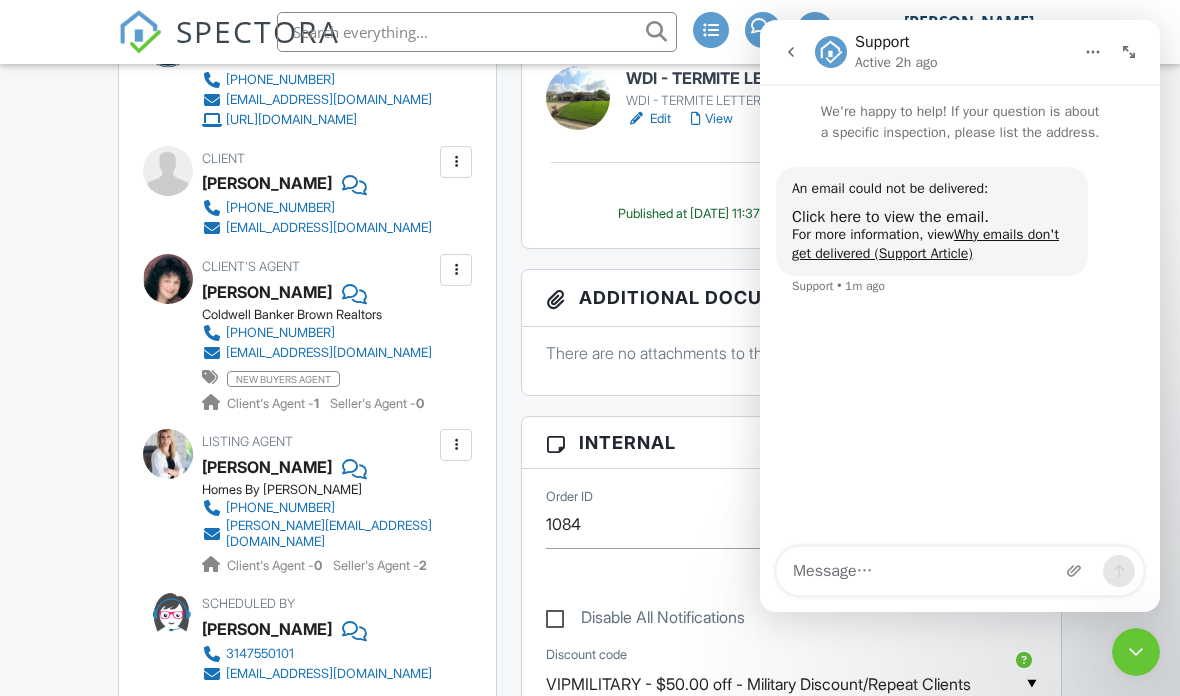 click at bounding box center [456, 270] 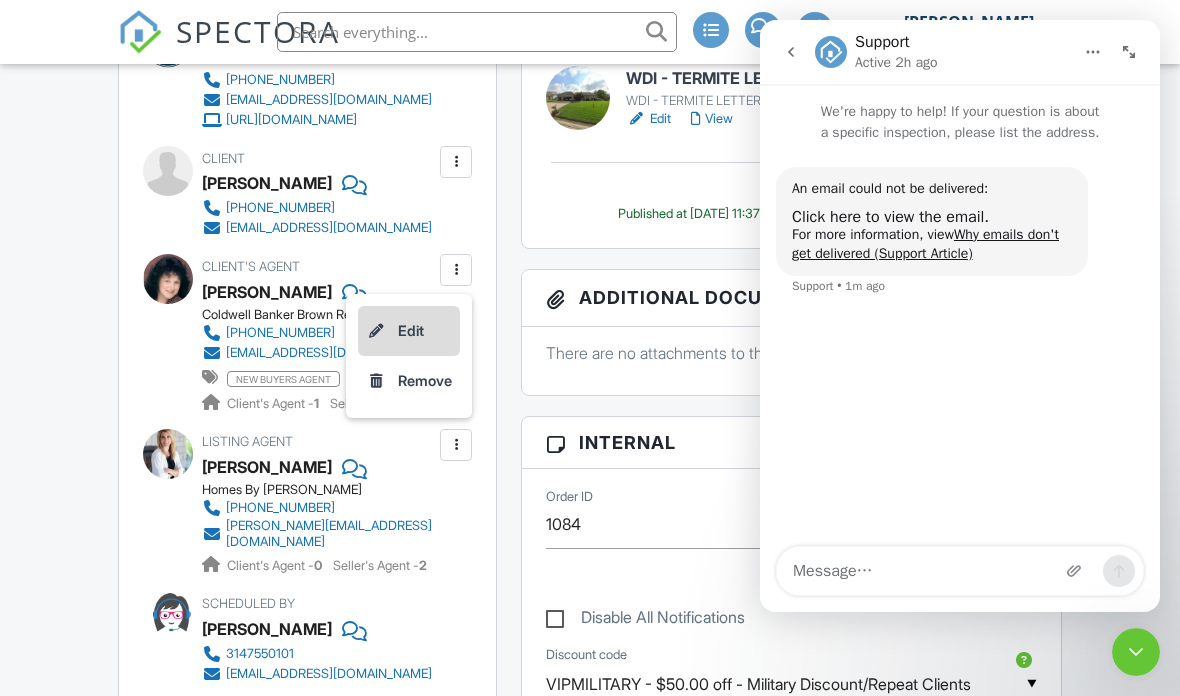 click on "Edit" at bounding box center (409, 331) 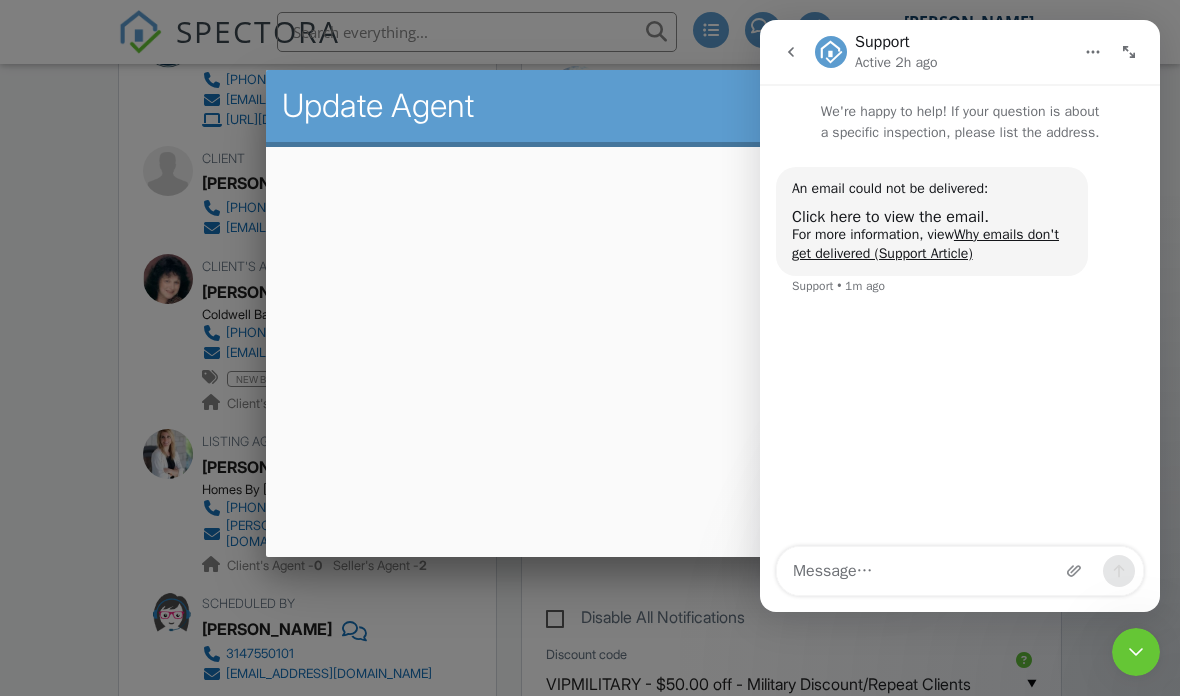 scroll, scrollTop: 701, scrollLeft: 0, axis: vertical 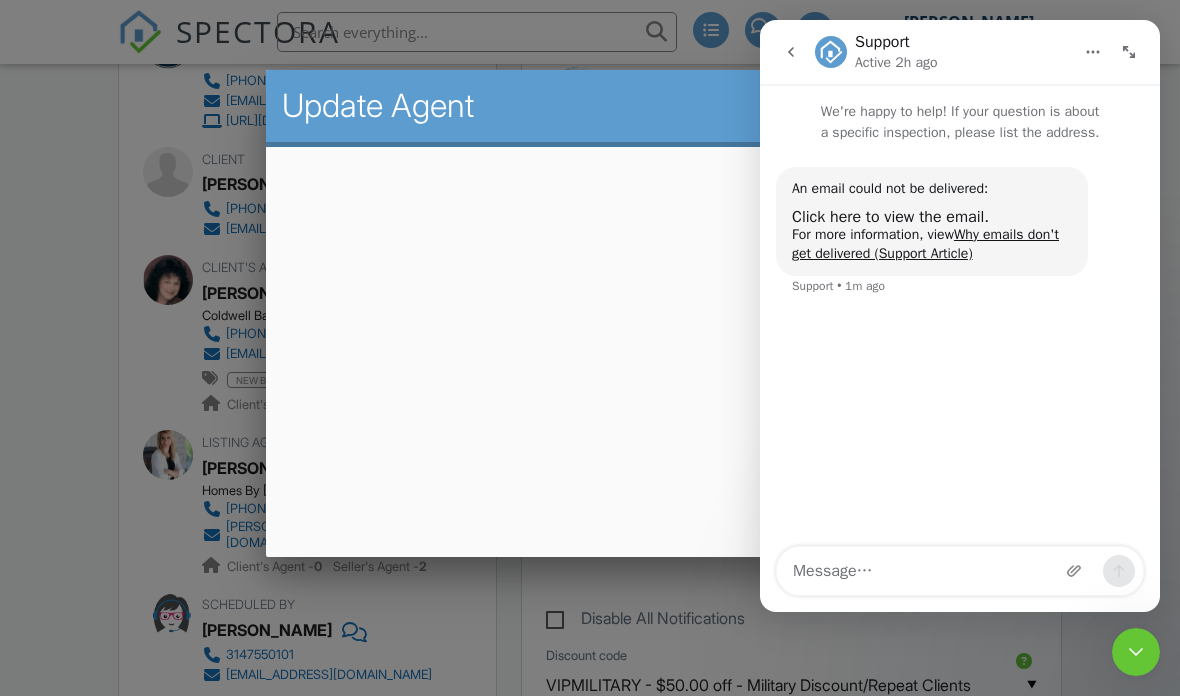 click at bounding box center (1129, 52) 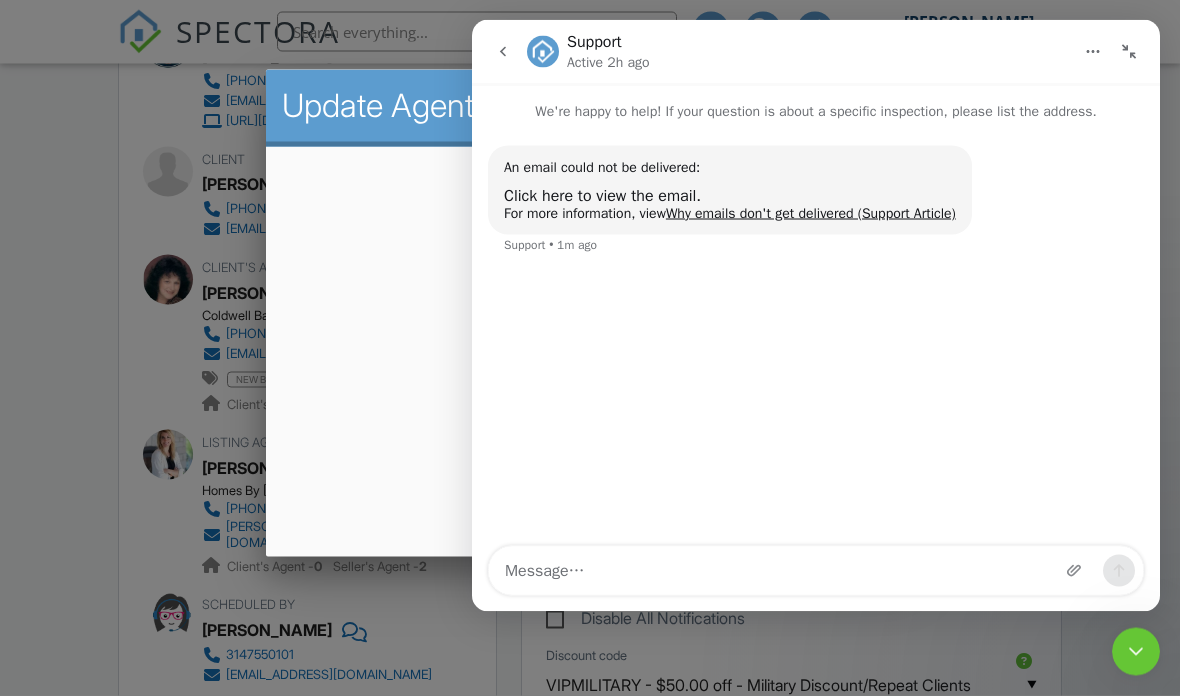 click 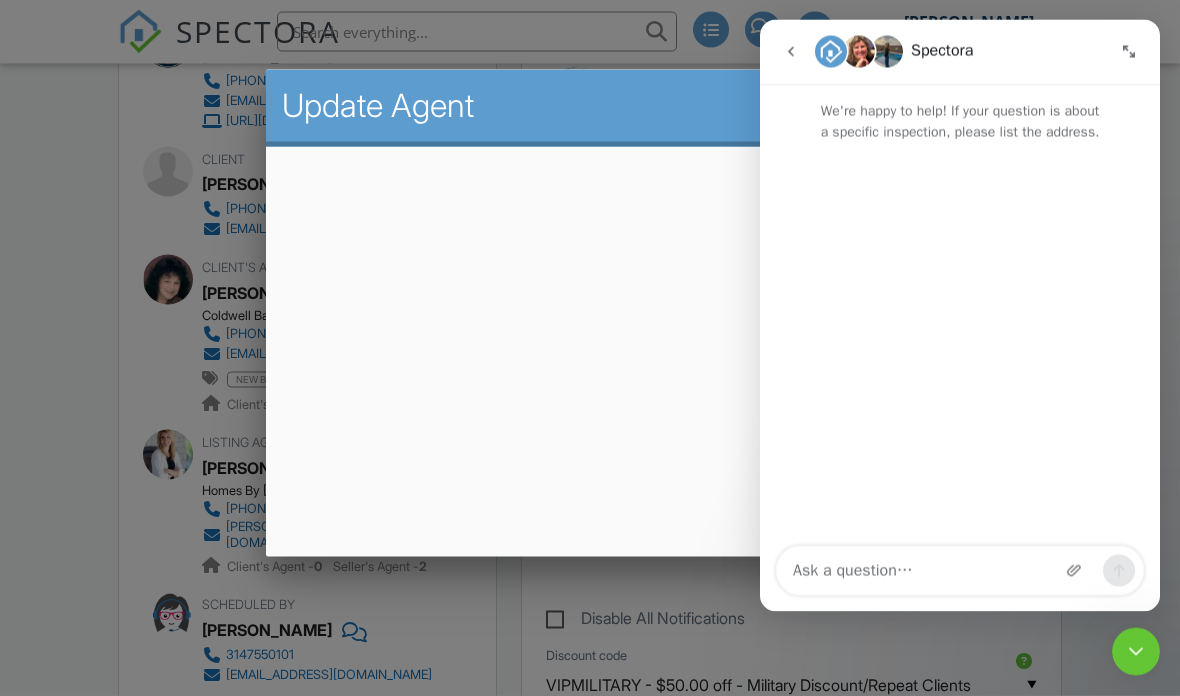 scroll, scrollTop: 702, scrollLeft: 0, axis: vertical 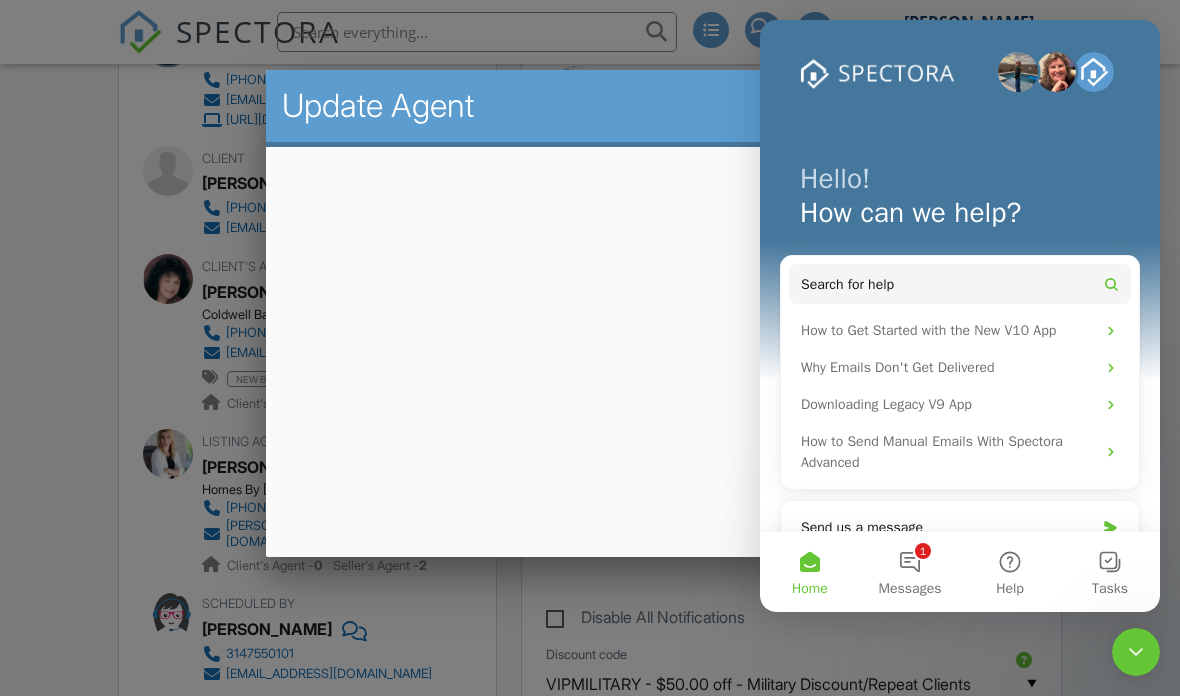 click at bounding box center (1136, 652) 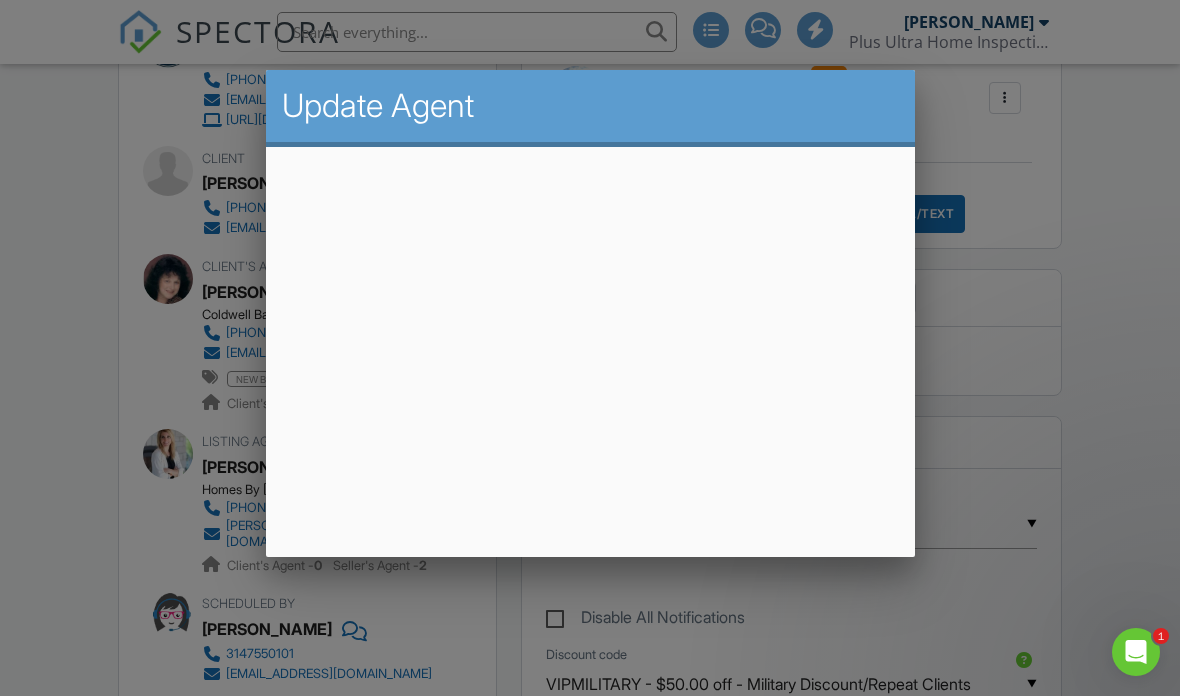 scroll, scrollTop: 1197, scrollLeft: 0, axis: vertical 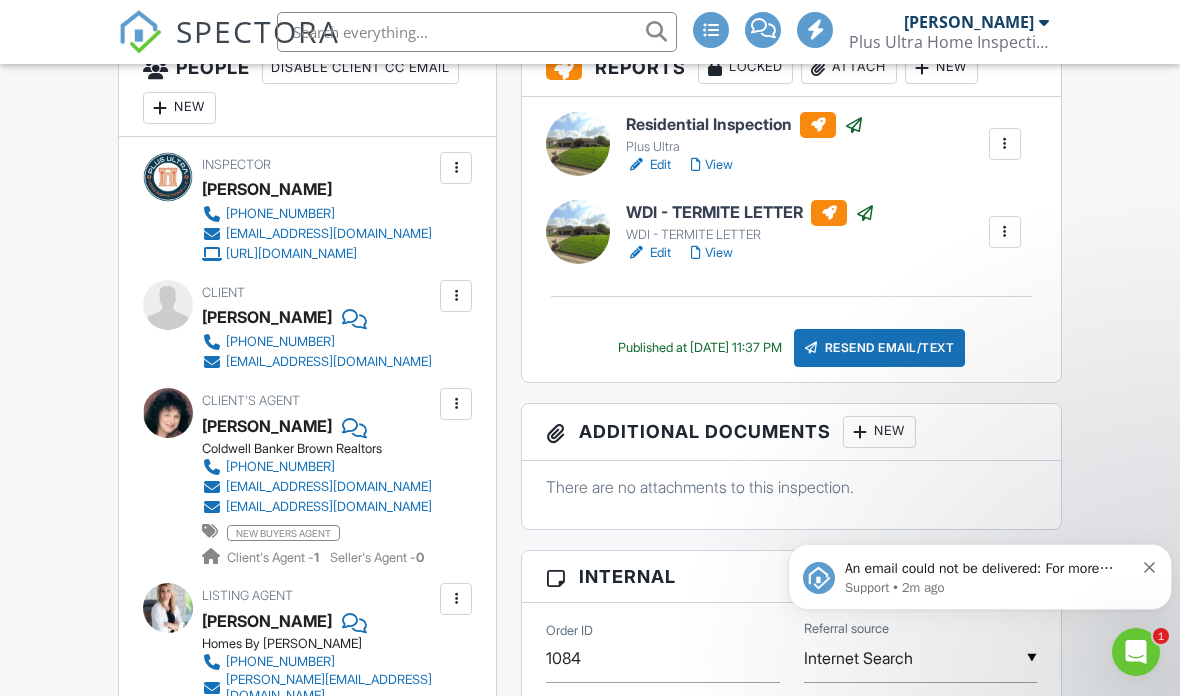 click at bounding box center [456, 404] 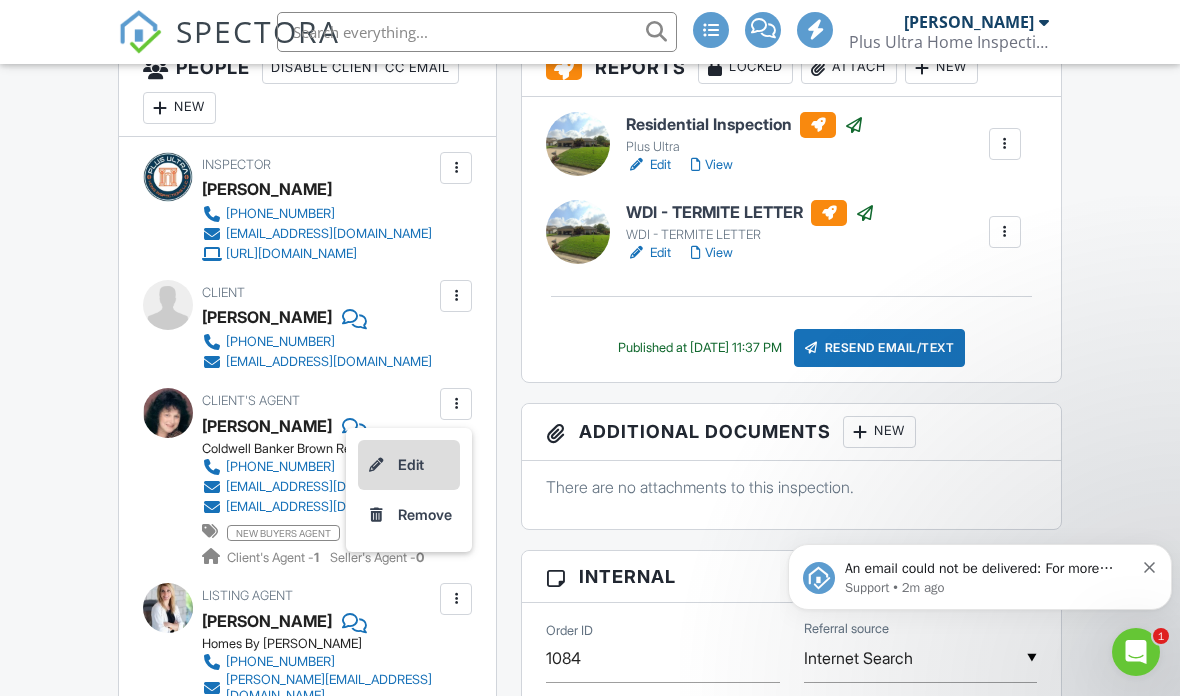 click on "Edit" at bounding box center (409, 465) 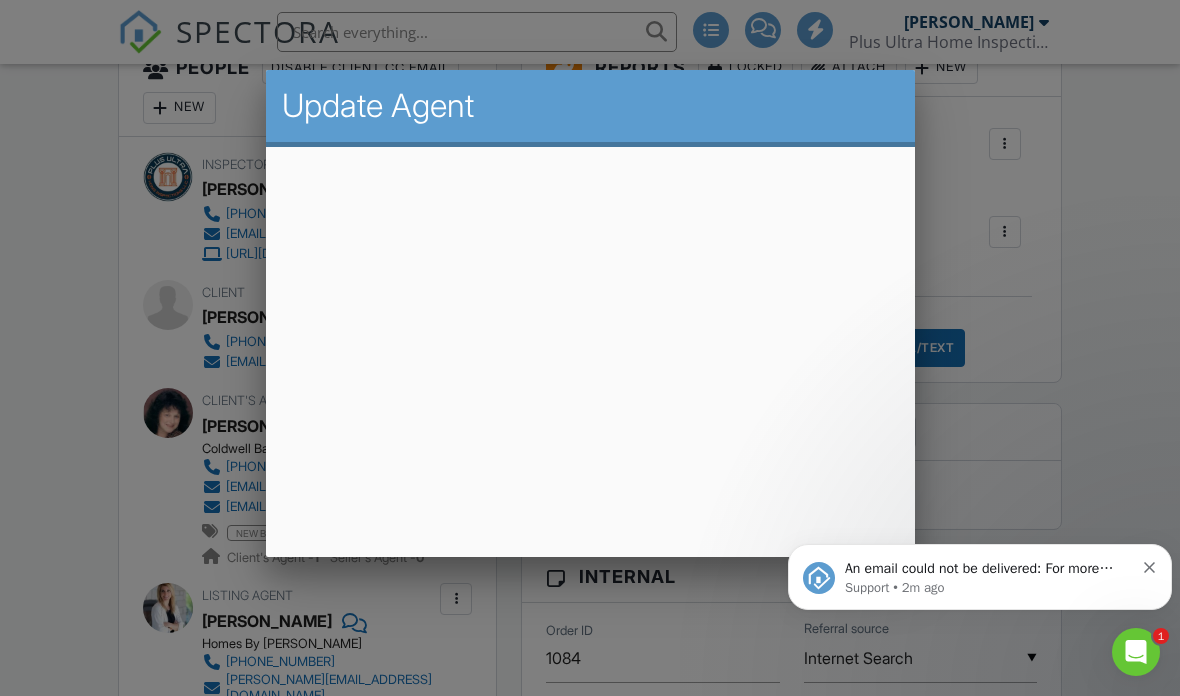 scroll, scrollTop: 567, scrollLeft: 0, axis: vertical 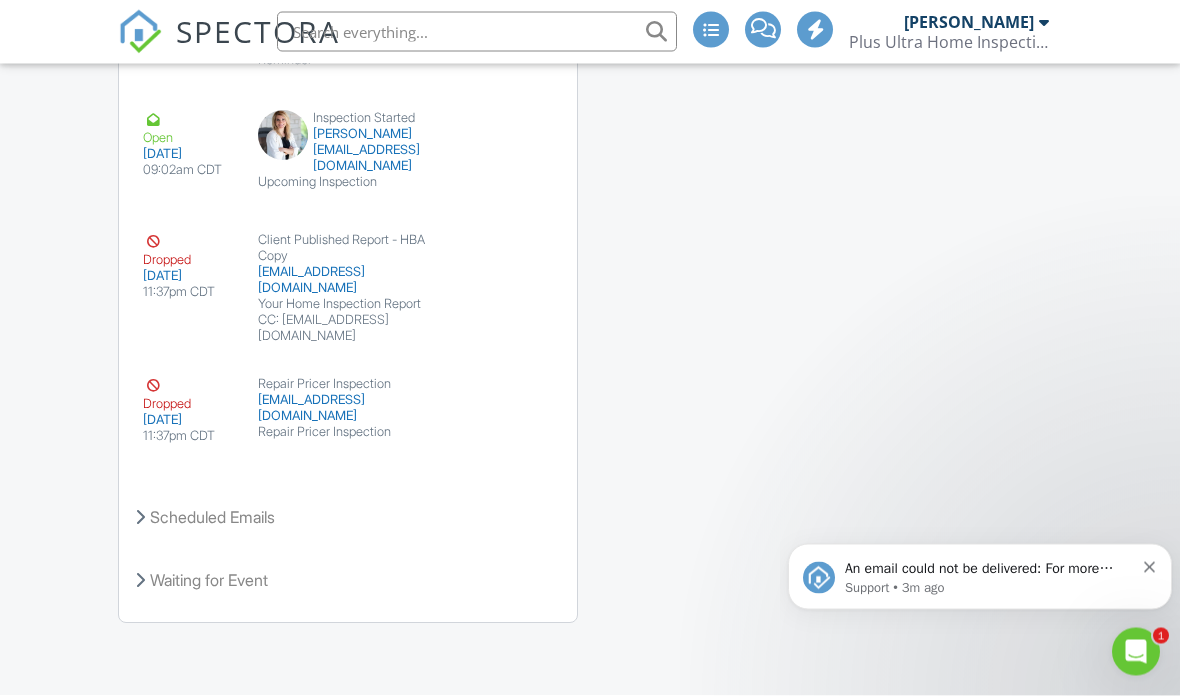 click on "An email could not be delivered:  For more information, view Why emails don't get delivered (Support Article) Support • 3m ago" at bounding box center (980, 576) 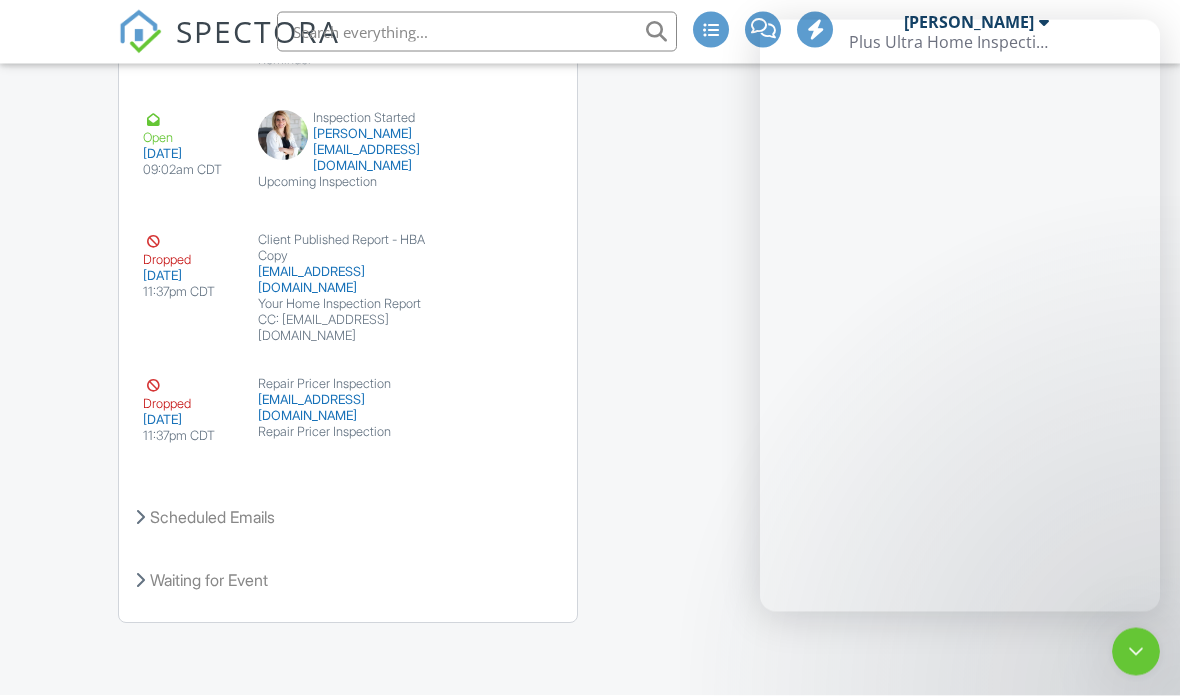 scroll, scrollTop: 4621, scrollLeft: 0, axis: vertical 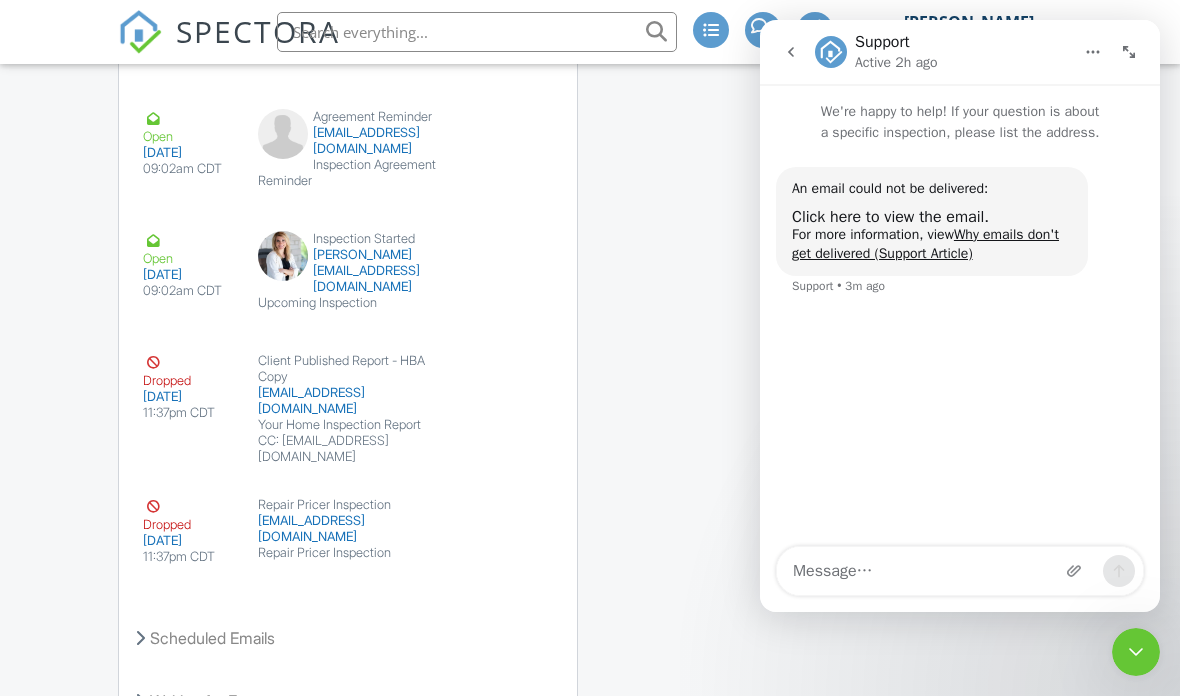 click at bounding box center [791, 52] 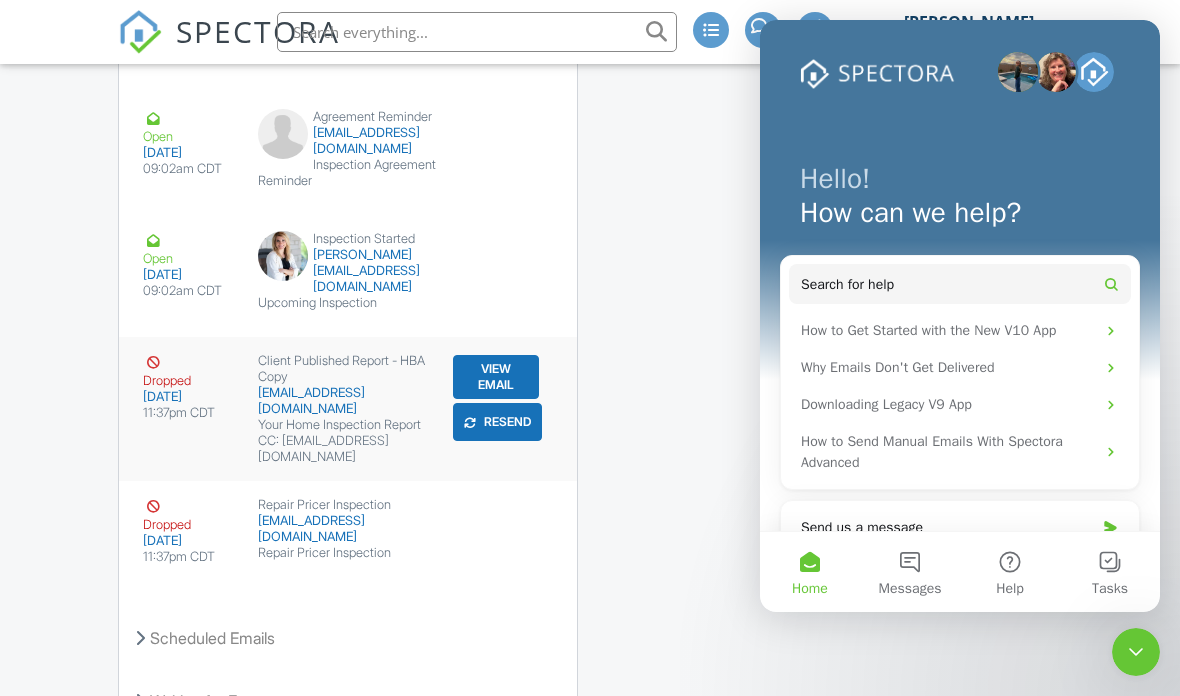 click on "Resend" at bounding box center (497, 422) 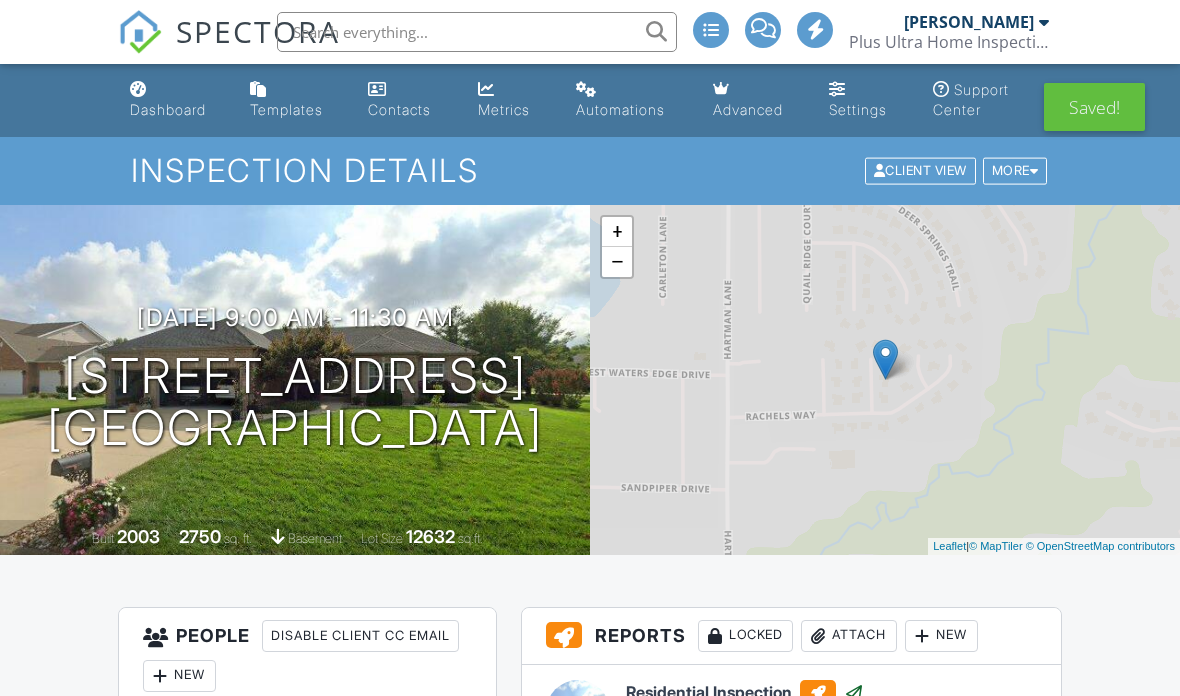 scroll, scrollTop: 694, scrollLeft: 0, axis: vertical 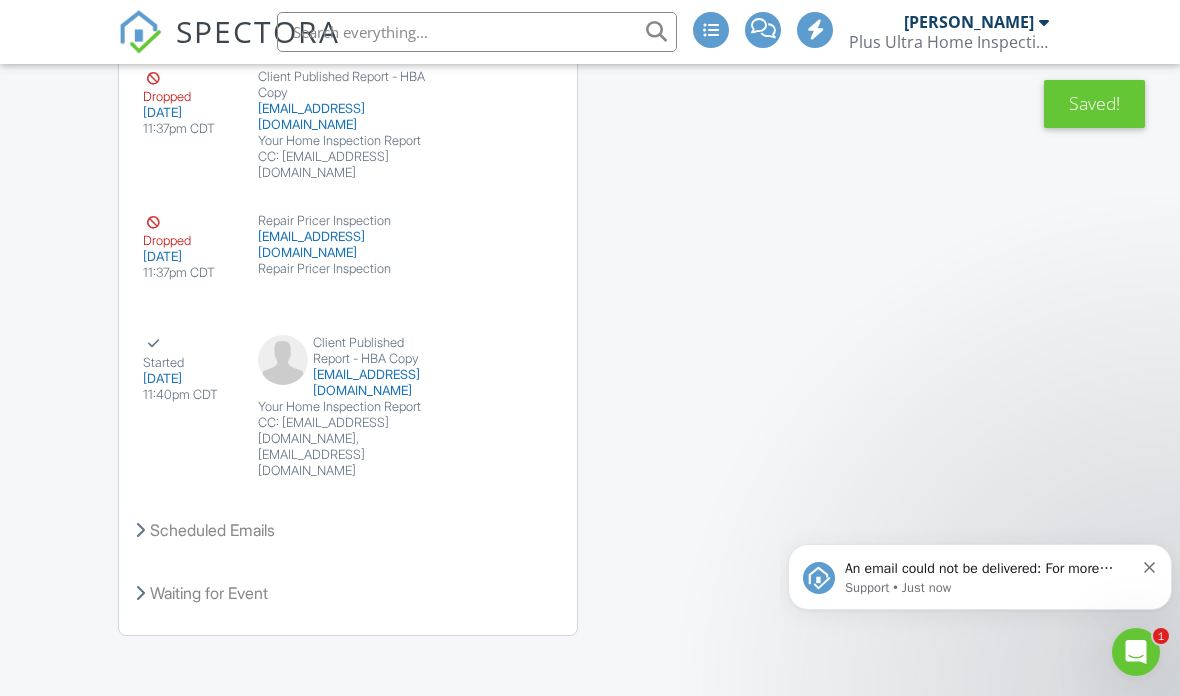 click at bounding box center (1150, 565) 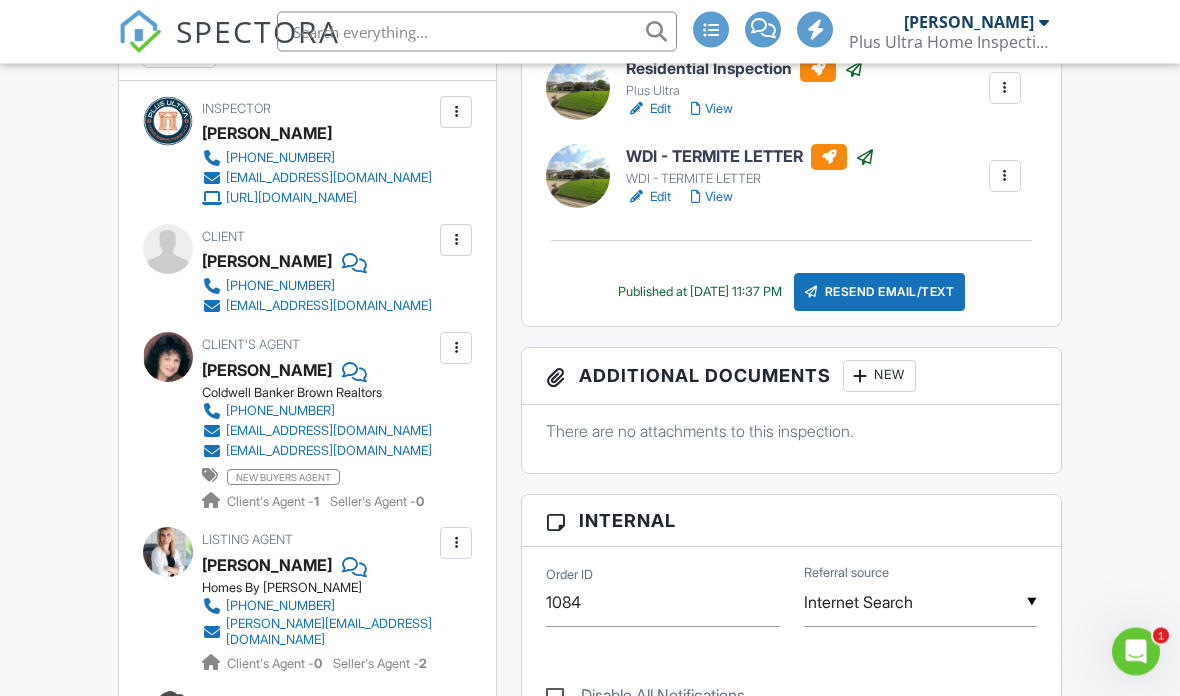 scroll, scrollTop: 624, scrollLeft: 0, axis: vertical 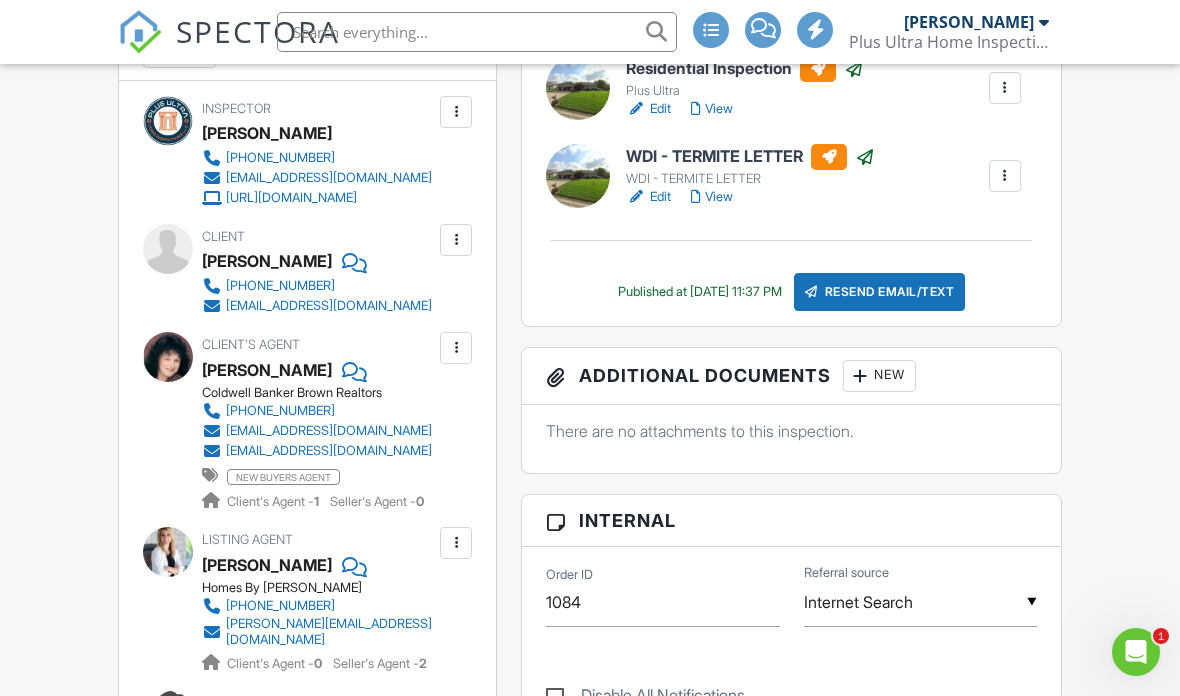 click at bounding box center (456, 348) 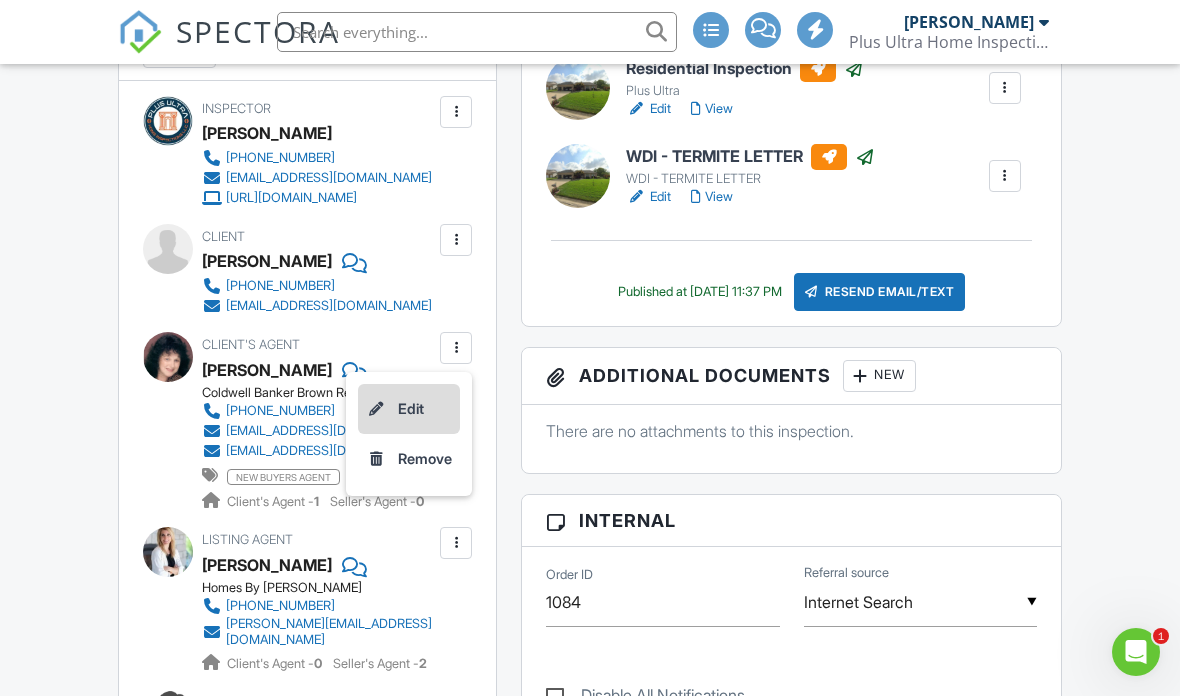 click on "Edit" at bounding box center [409, 409] 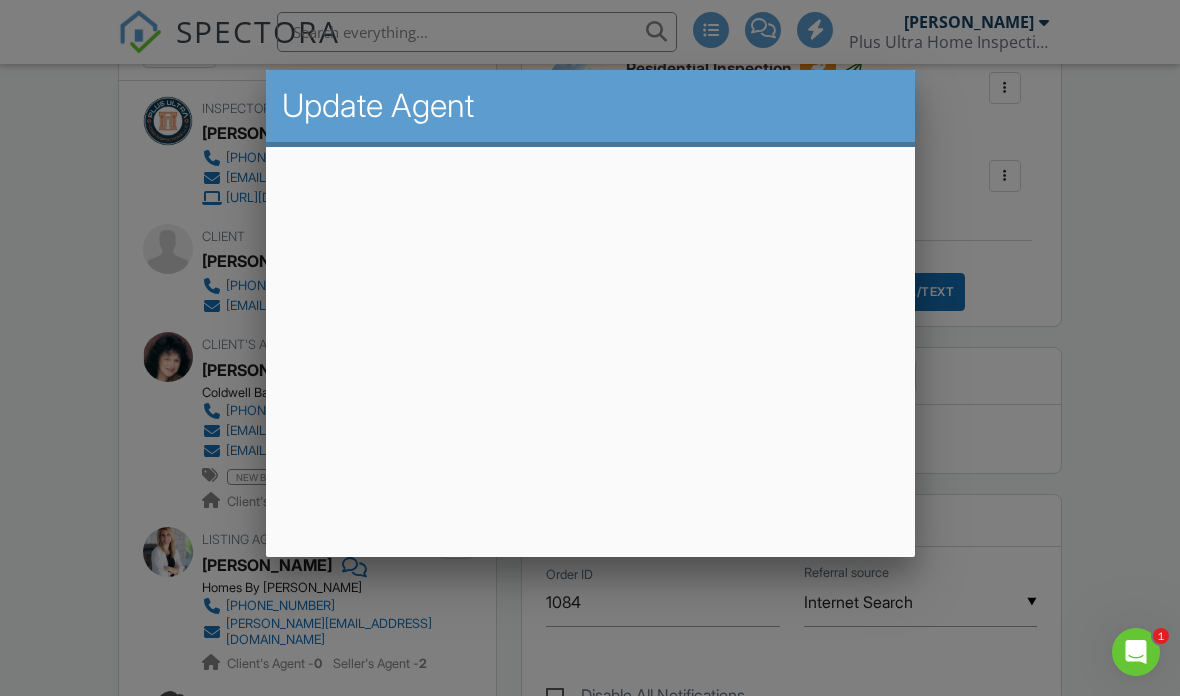 scroll, scrollTop: 623, scrollLeft: 0, axis: vertical 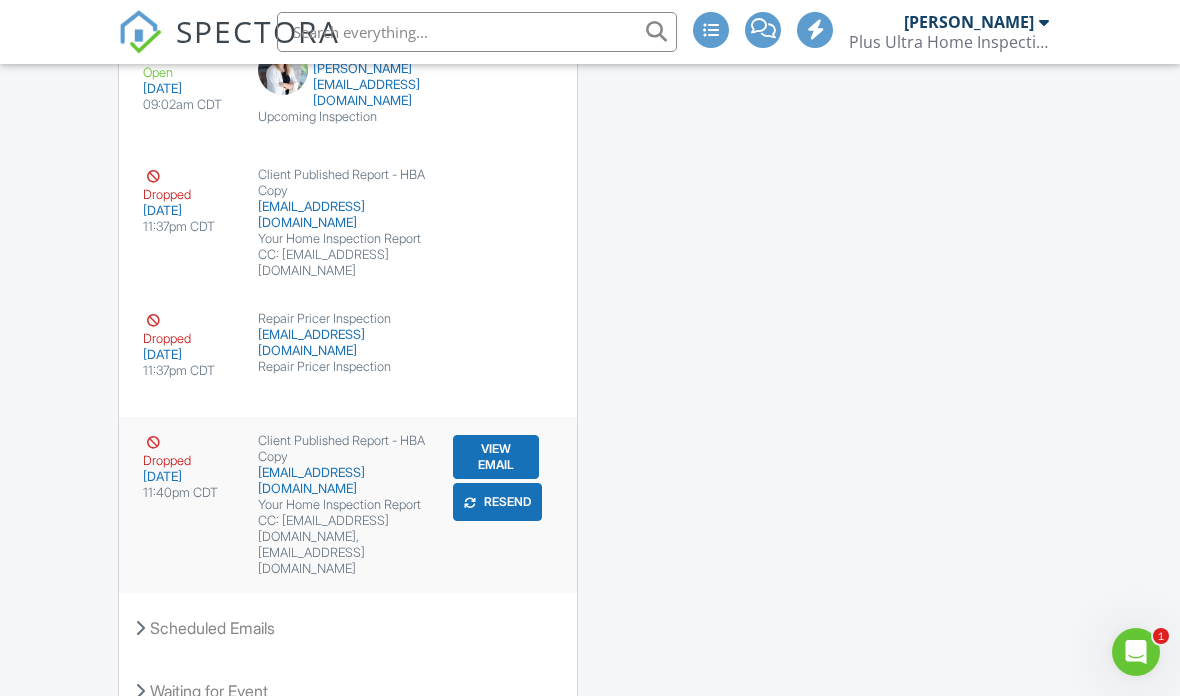 click on "Resend" at bounding box center (497, 236) 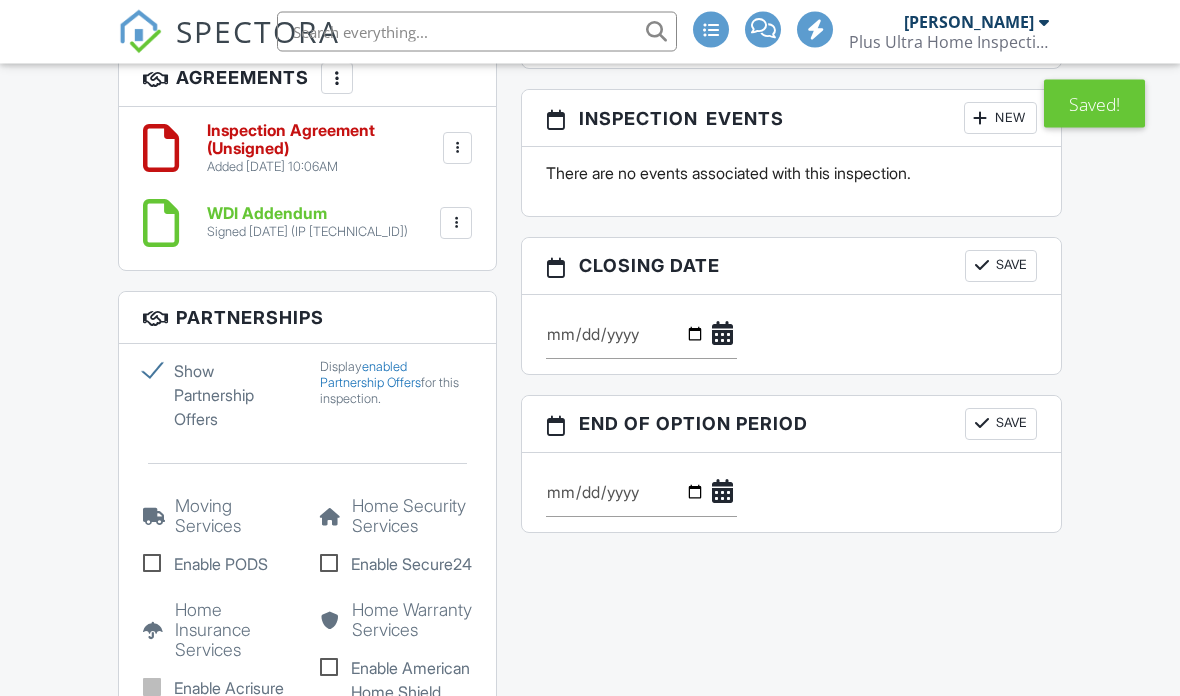 scroll, scrollTop: 0, scrollLeft: 0, axis: both 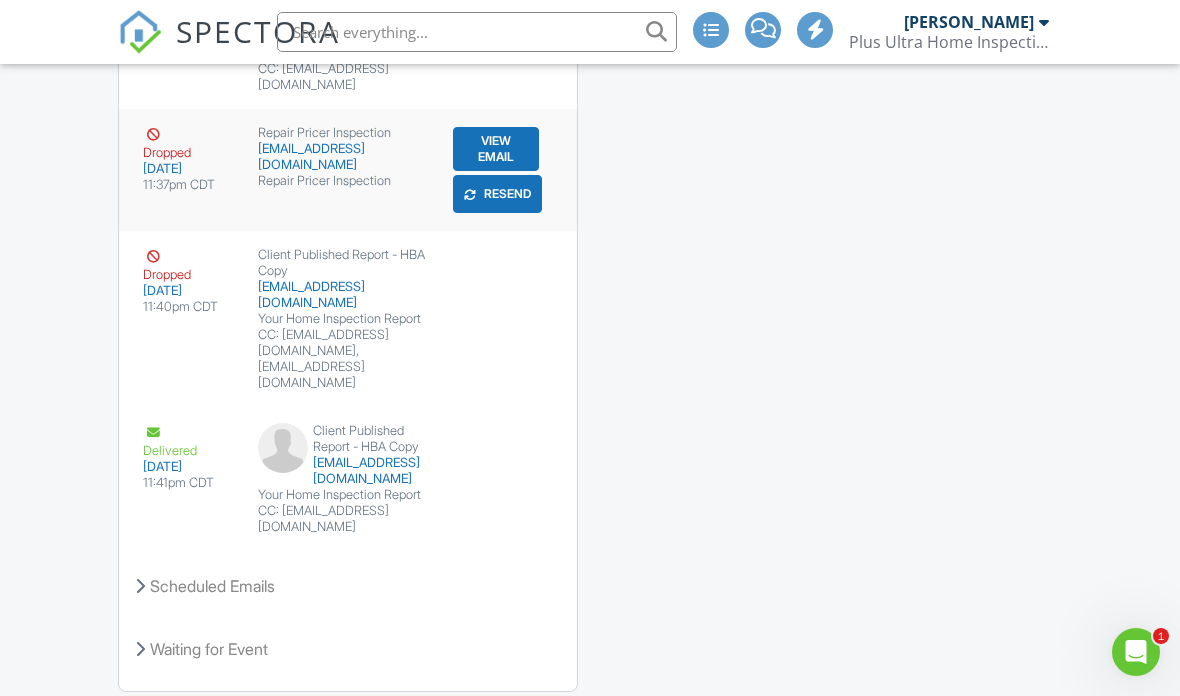 click on "Resend" at bounding box center (497, 194) 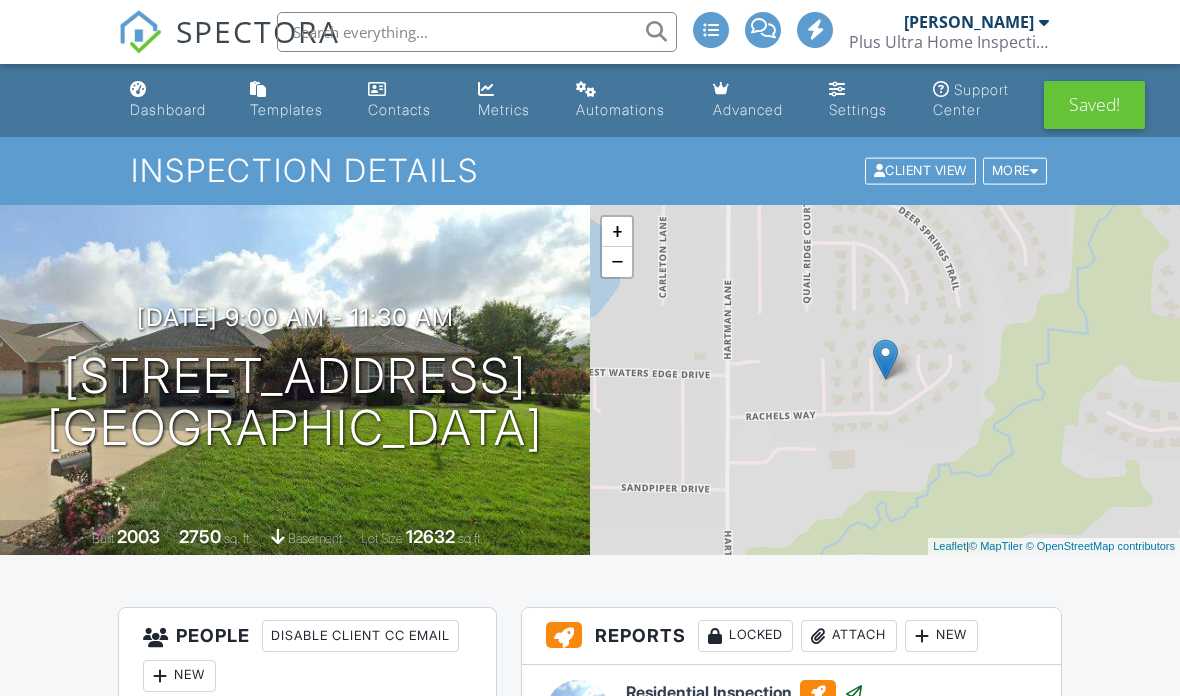 scroll, scrollTop: 1367, scrollLeft: 0, axis: vertical 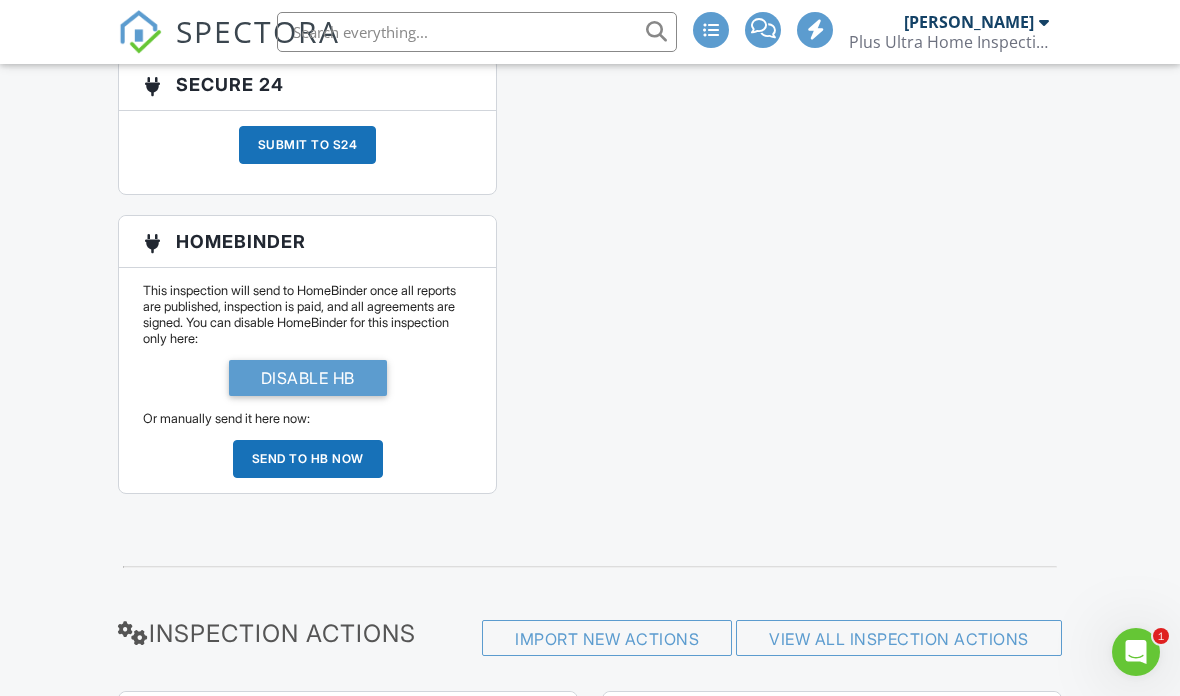 click on "Send to HB now" at bounding box center [308, 459] 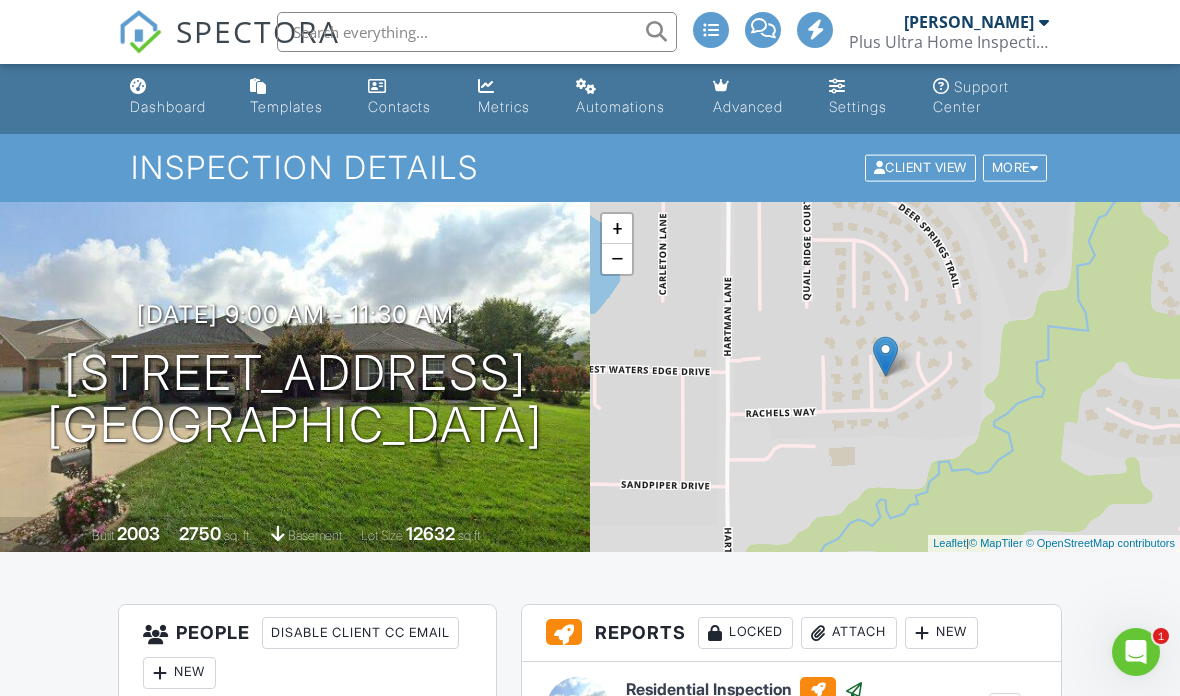 scroll, scrollTop: 0, scrollLeft: 0, axis: both 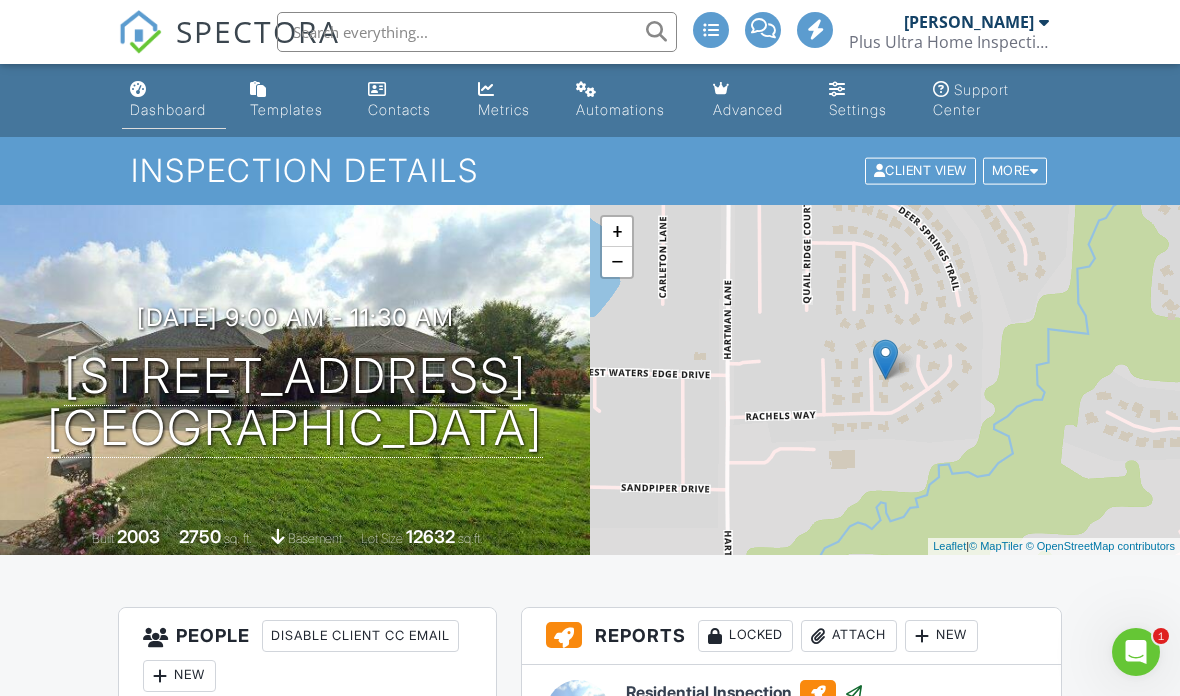 click on "Dashboard" at bounding box center [168, 109] 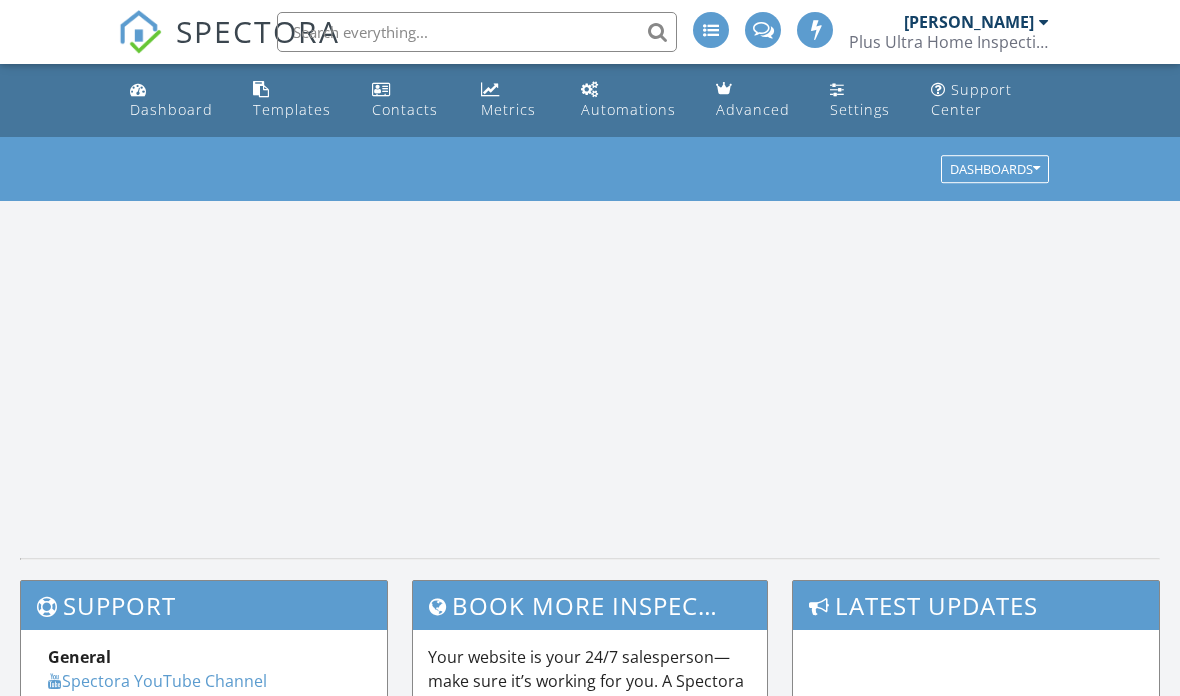 scroll, scrollTop: 0, scrollLeft: 0, axis: both 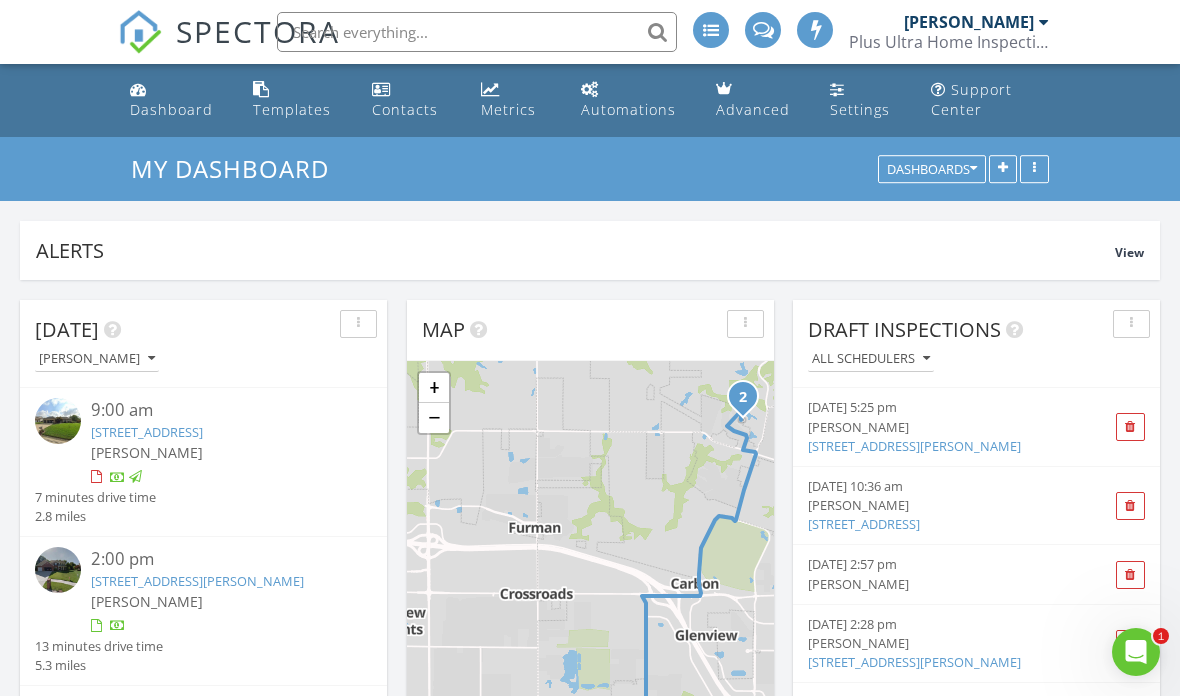 click at bounding box center (1136, 652) 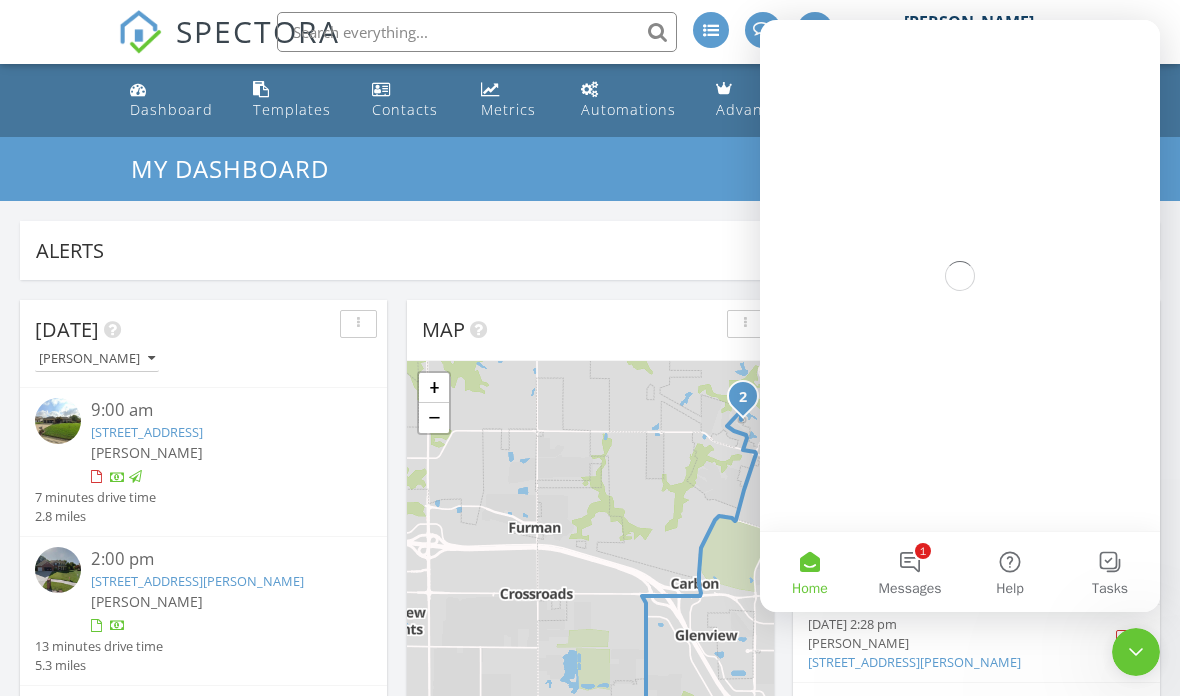 scroll, scrollTop: 0, scrollLeft: 0, axis: both 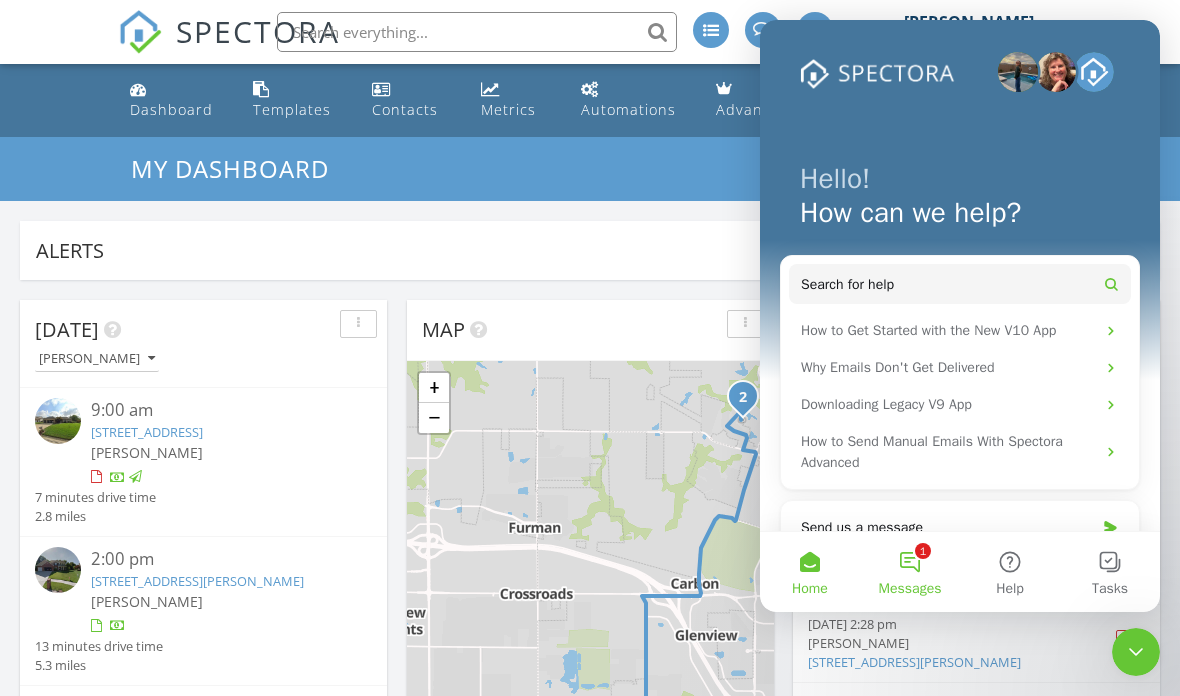 click on "1 Messages" at bounding box center (910, 572) 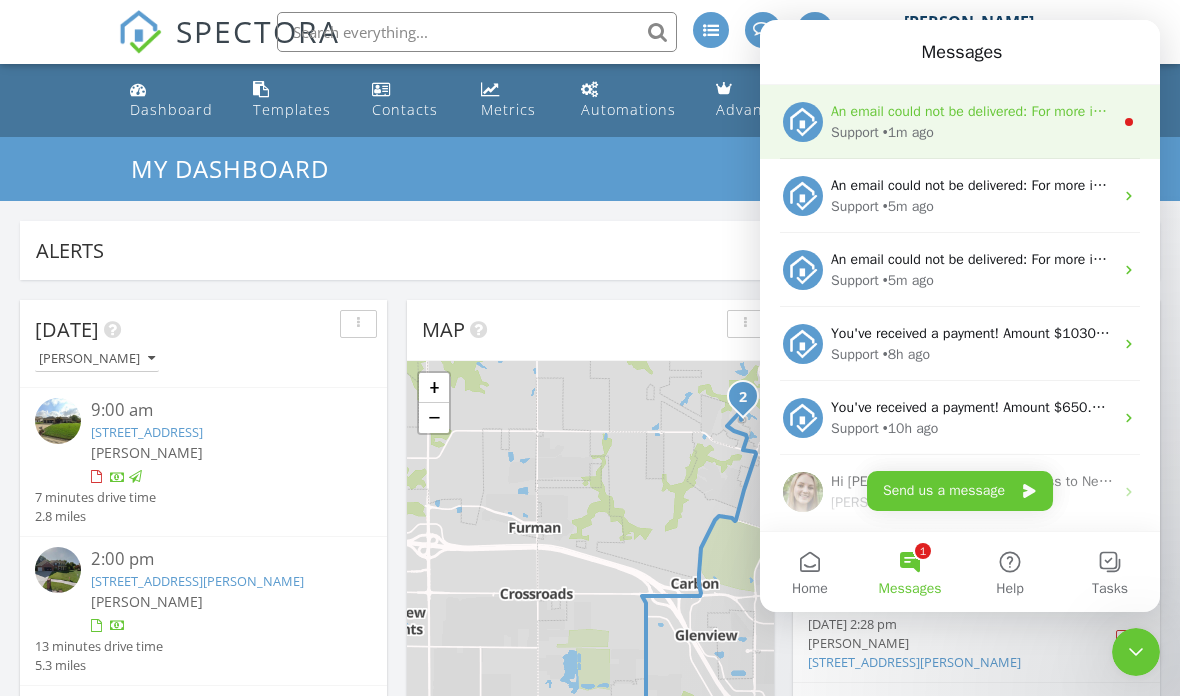 click on "An email could not be delivered:  For more information, view Why emails don't get delivered (Support Article)" at bounding box center (1159, 111) 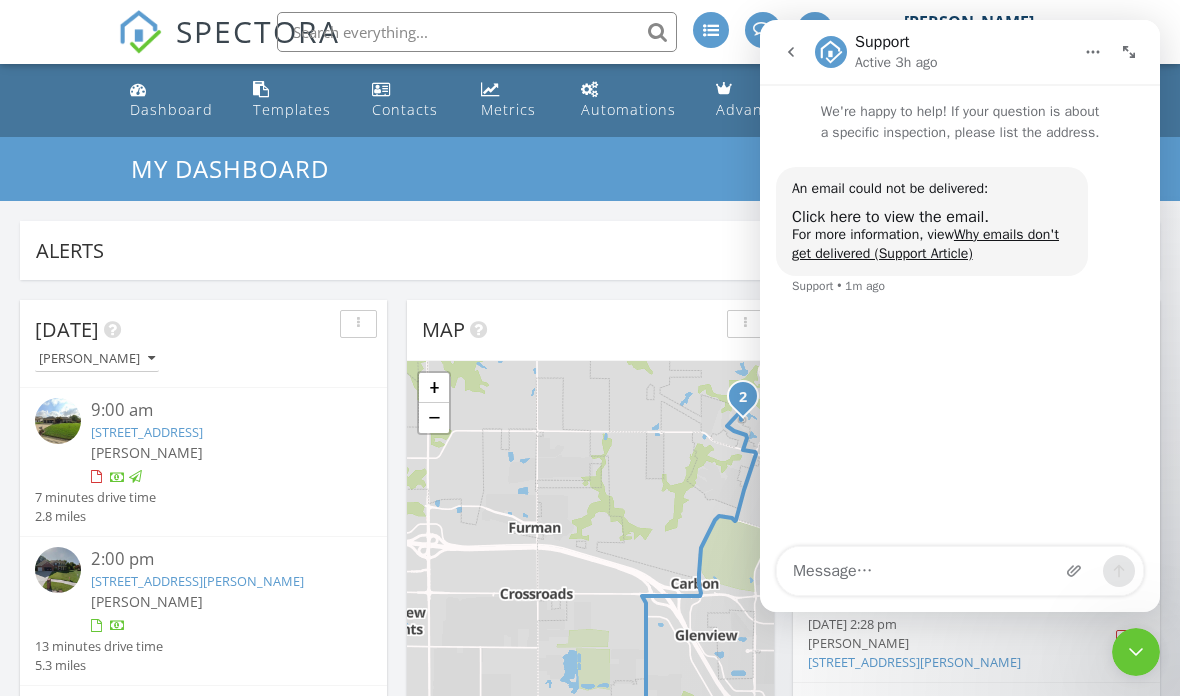 click 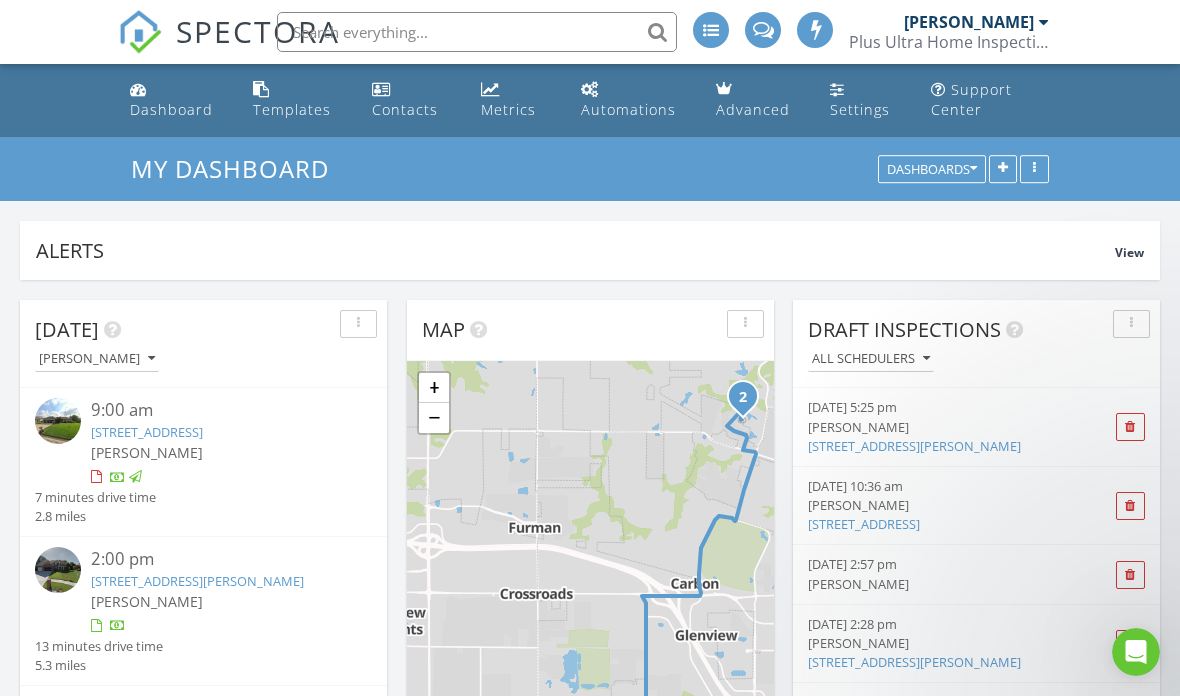 scroll, scrollTop: 0, scrollLeft: 0, axis: both 